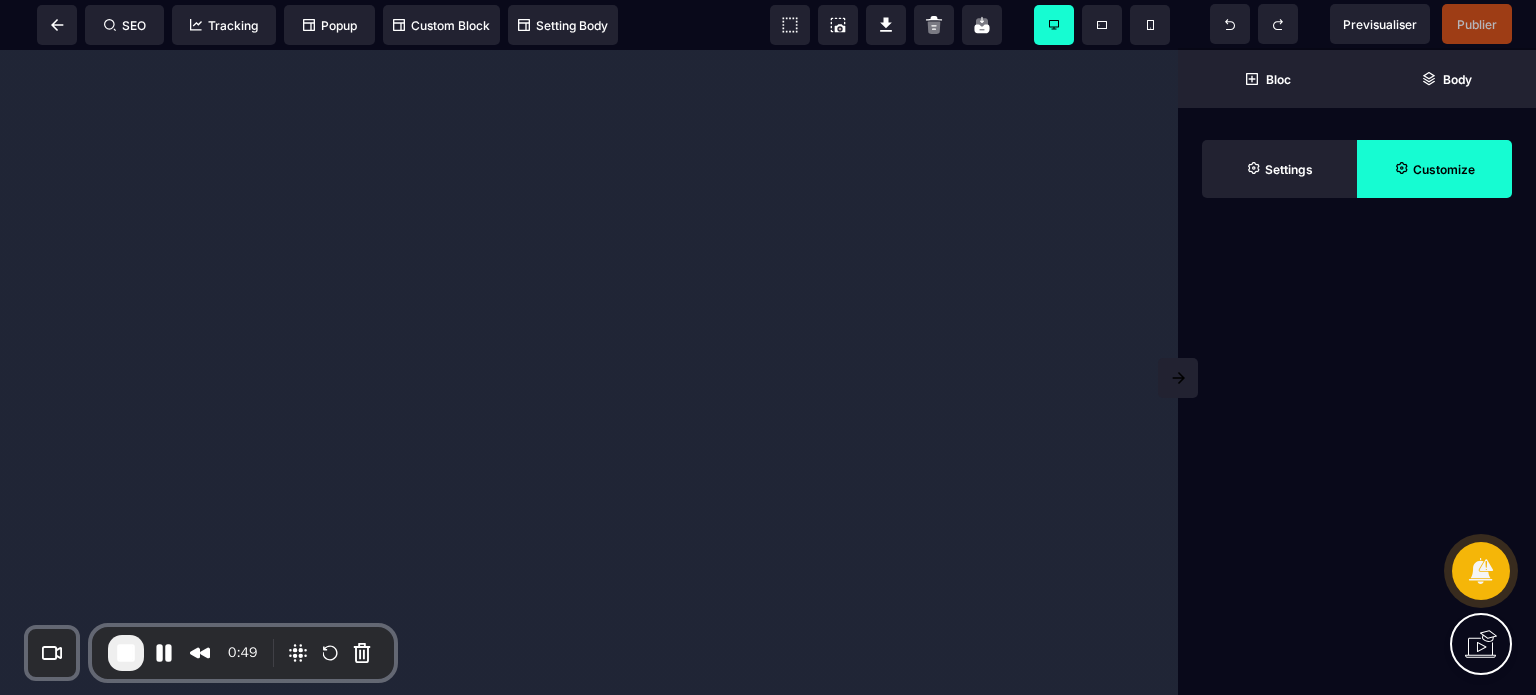 scroll, scrollTop: 0, scrollLeft: 0, axis: both 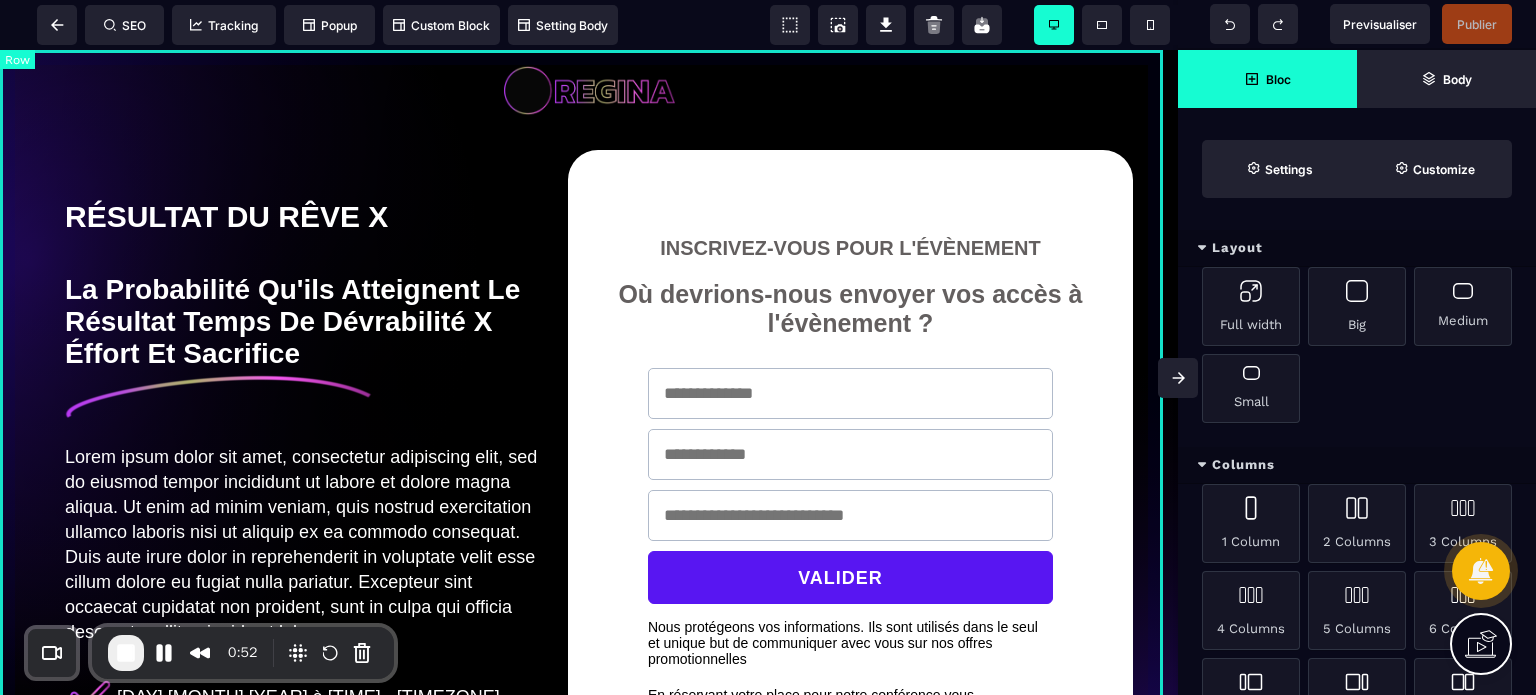 click on "RÉSULTAT DU RÊVE X La Probabilité Qu'ils Atteignent Le Résultat Temps De Dévrabilité X Éffort Et Sacrifice Lorem ipsum dolor sit amet, consectetur adipiscing elit, sed do eiusmod tempor incididunt ut labore et dolore magna aliqua. Ut enim ad minim veniam, quis nostrud exercitation ullamco laboris nisi ut aliquip ex ea commodo consequat. Duis aute irure dolor in reprehenderit in voluptate velit esse cillum dolore eu fugiat nulla pariatur. Excepteur sint occaecat cupidatat non proident, sunt in culpa qui officia deserunt mollit anim id est laborum. [DAY] [MONTH] [YEAR] à [TIME] - [TIMEZONE] Conférence en Live avec de nombreux cadeaux Un invité surprise à plus de 10M€ pour vous révéler les secrets du business INSCRIVEZ-VOUS POUR L'ÉVÈNEMENT Où devrions-nous envoyer vos accès à l'évènement ? VALIDER Nous protégeons vos informations. Ils sont utilisés dans le seul et unique but de communiquer avec vous sur nos offres promotionnelles RÉSULTAT DU RÊVE X INSCRIVEZ-VOUS POUR L'ÉVÈNEMENT" at bounding box center [589, 517] 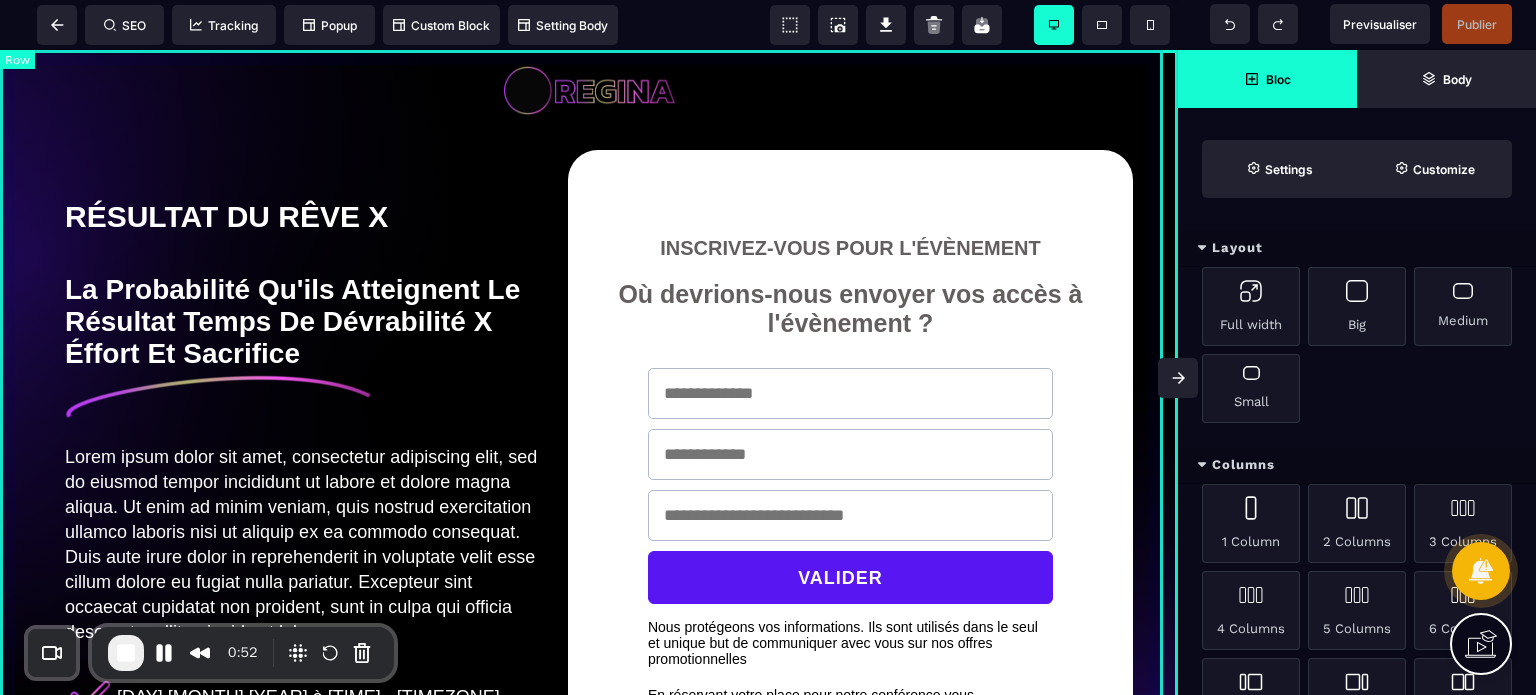 select 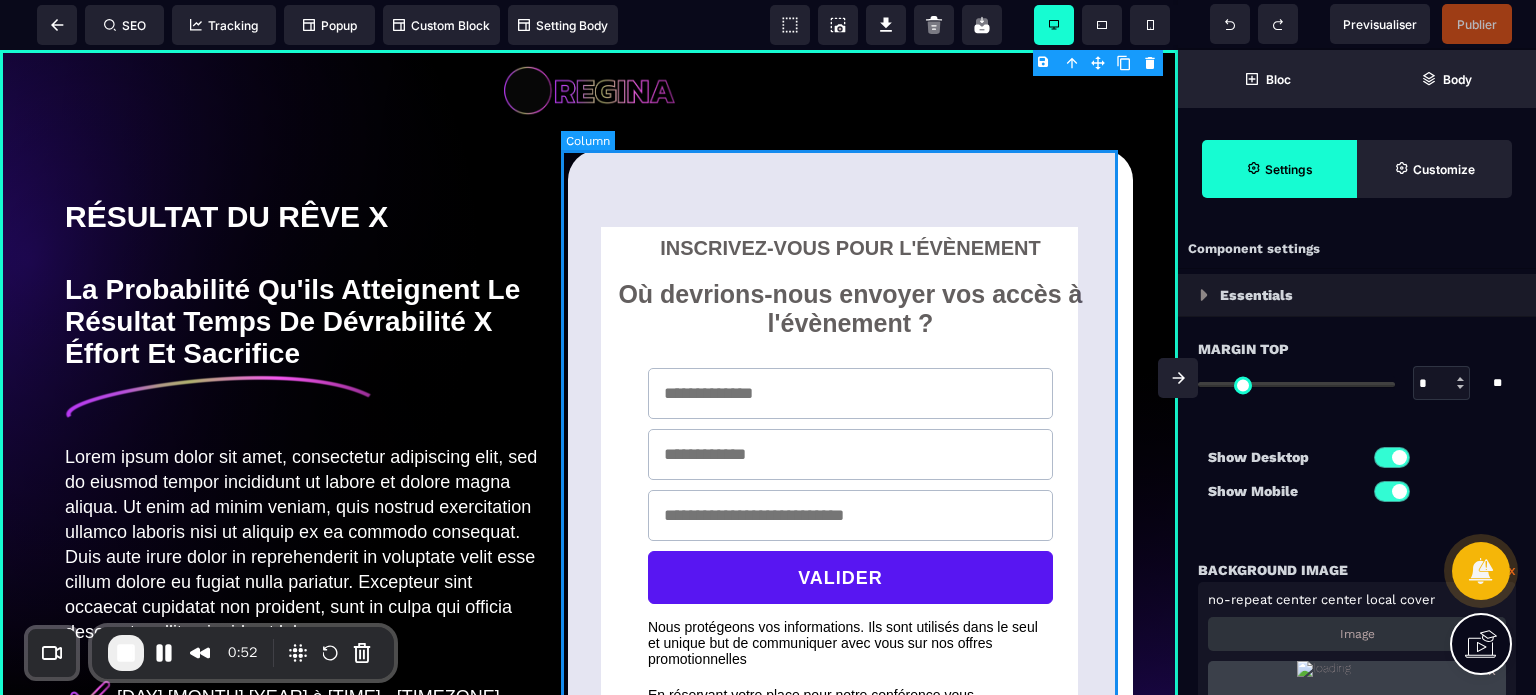 type on "*" 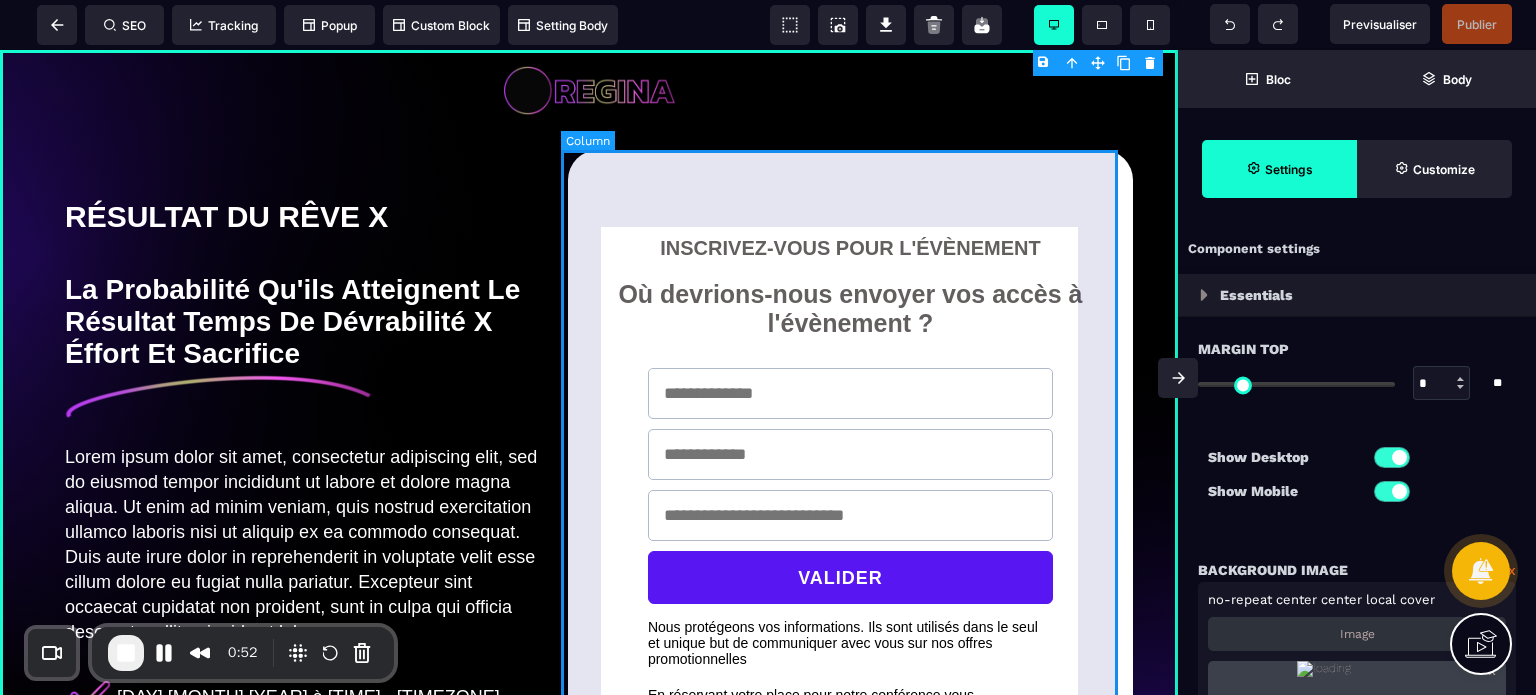 type on "*" 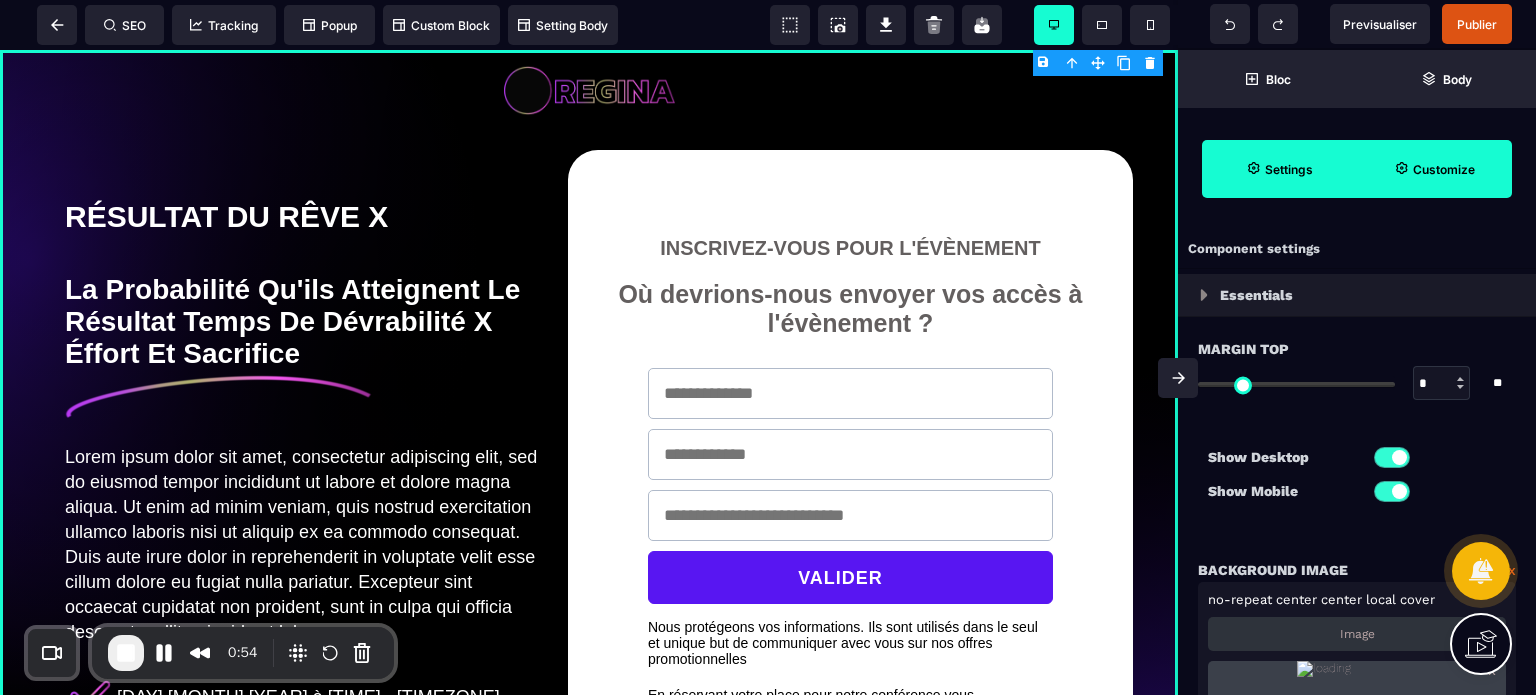 click on "Customize" at bounding box center [1434, 169] 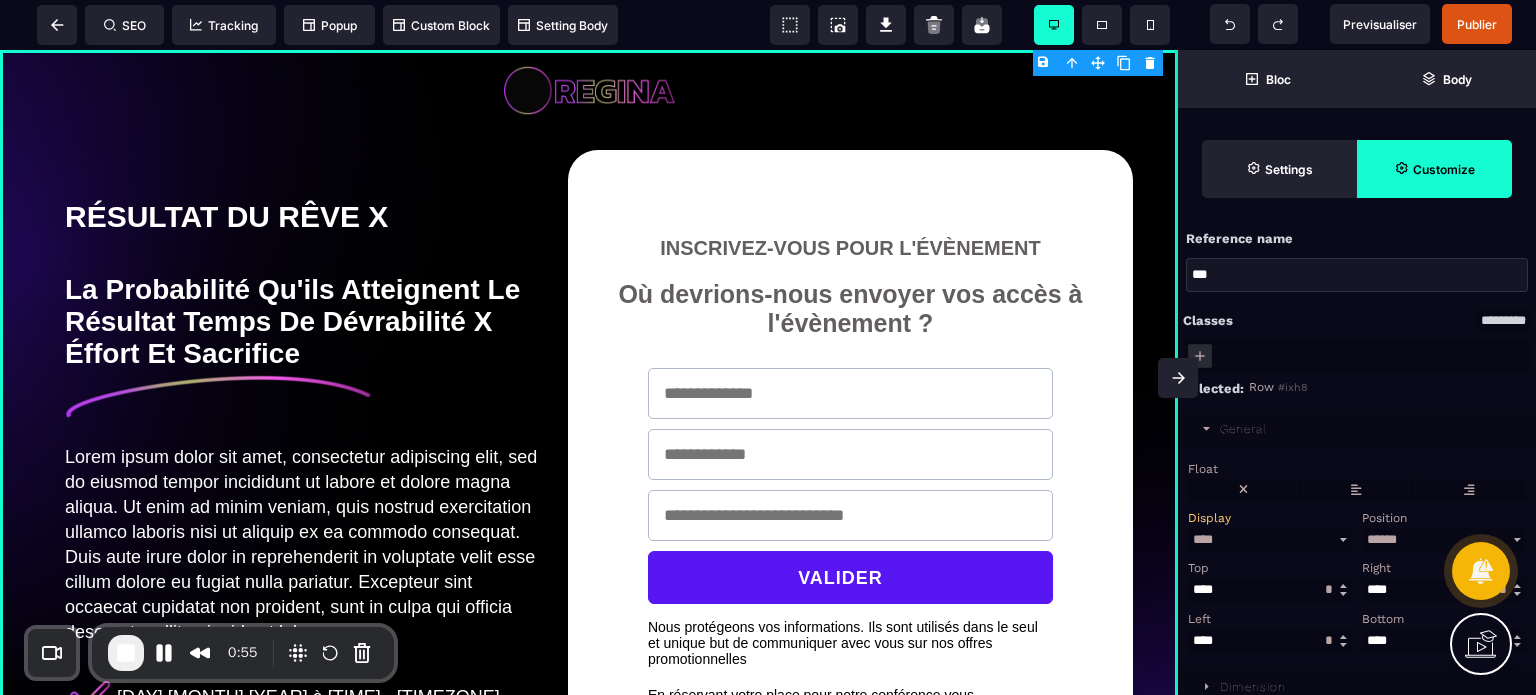 click on "Float" at bounding box center (1357, 479) 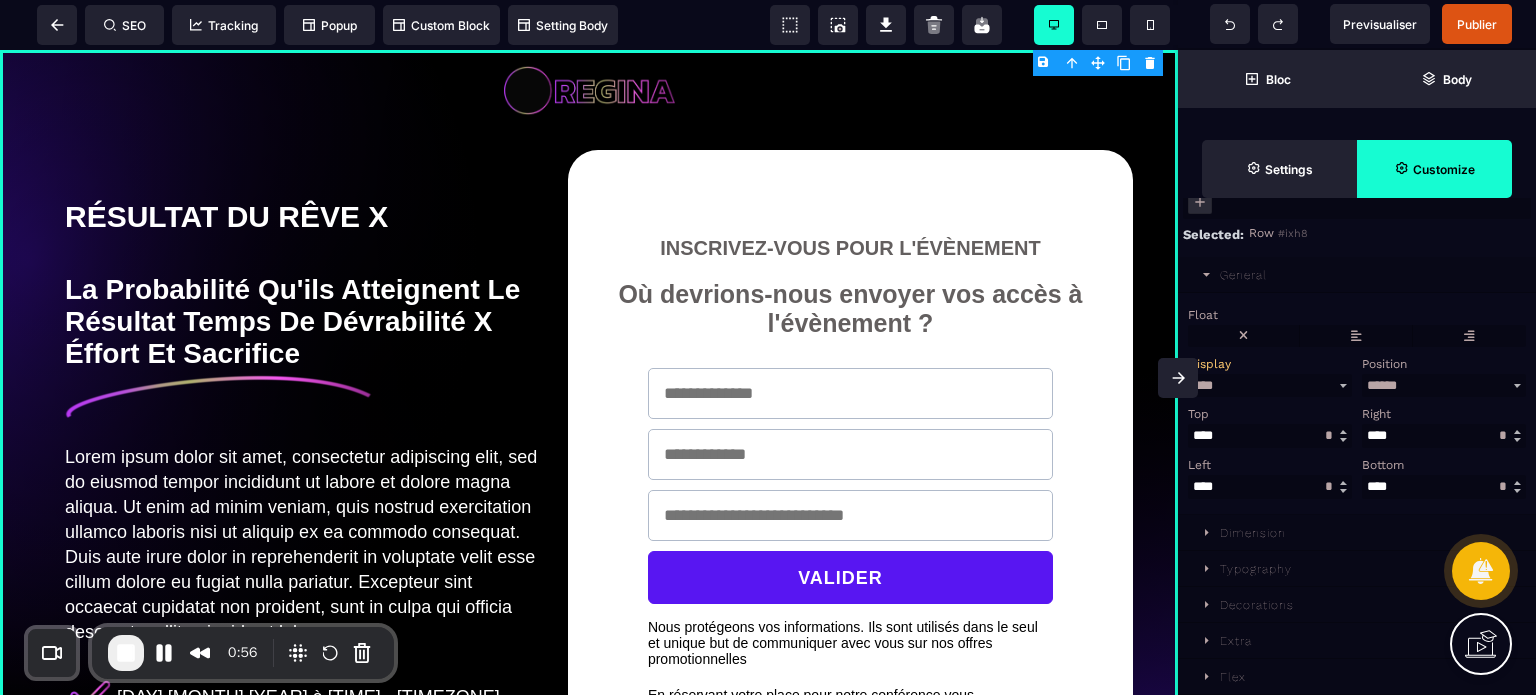 scroll, scrollTop: 161, scrollLeft: 0, axis: vertical 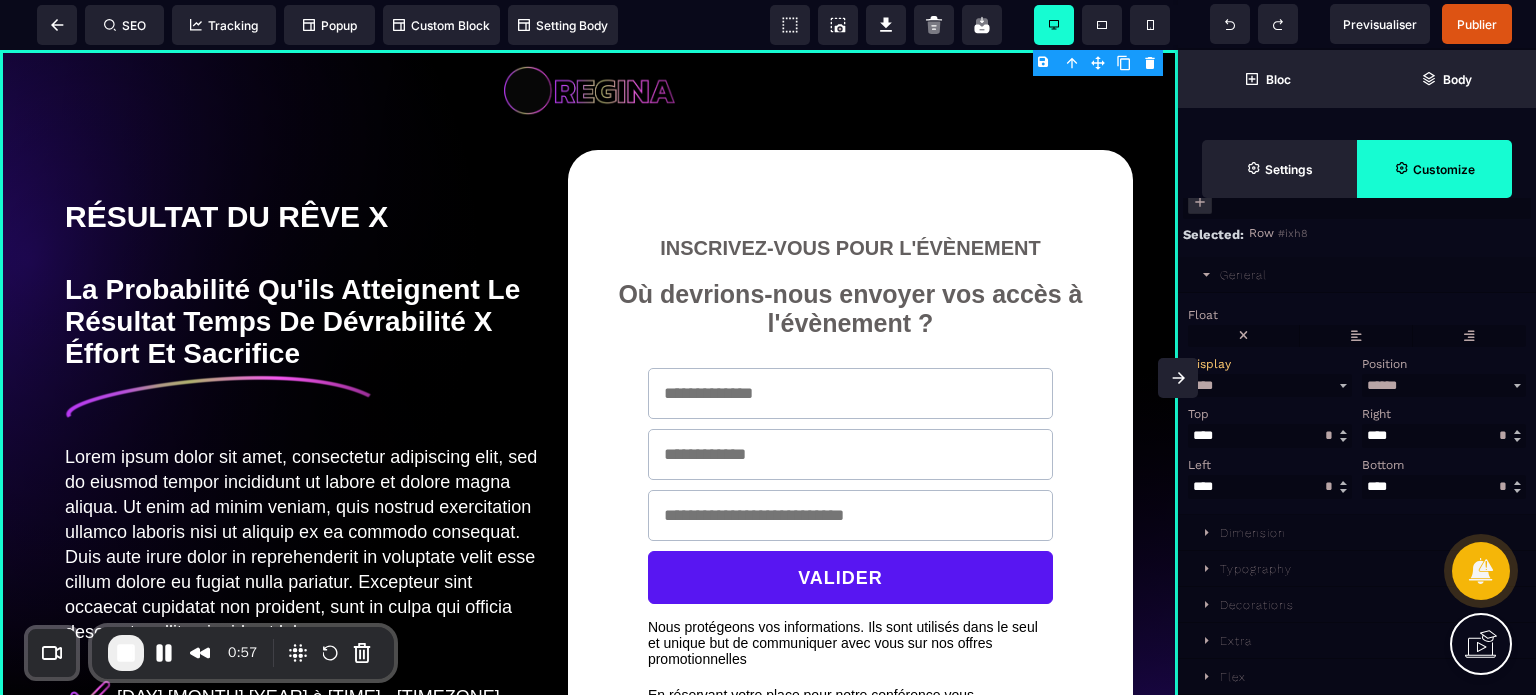 click on "Decorations" at bounding box center (1257, 605) 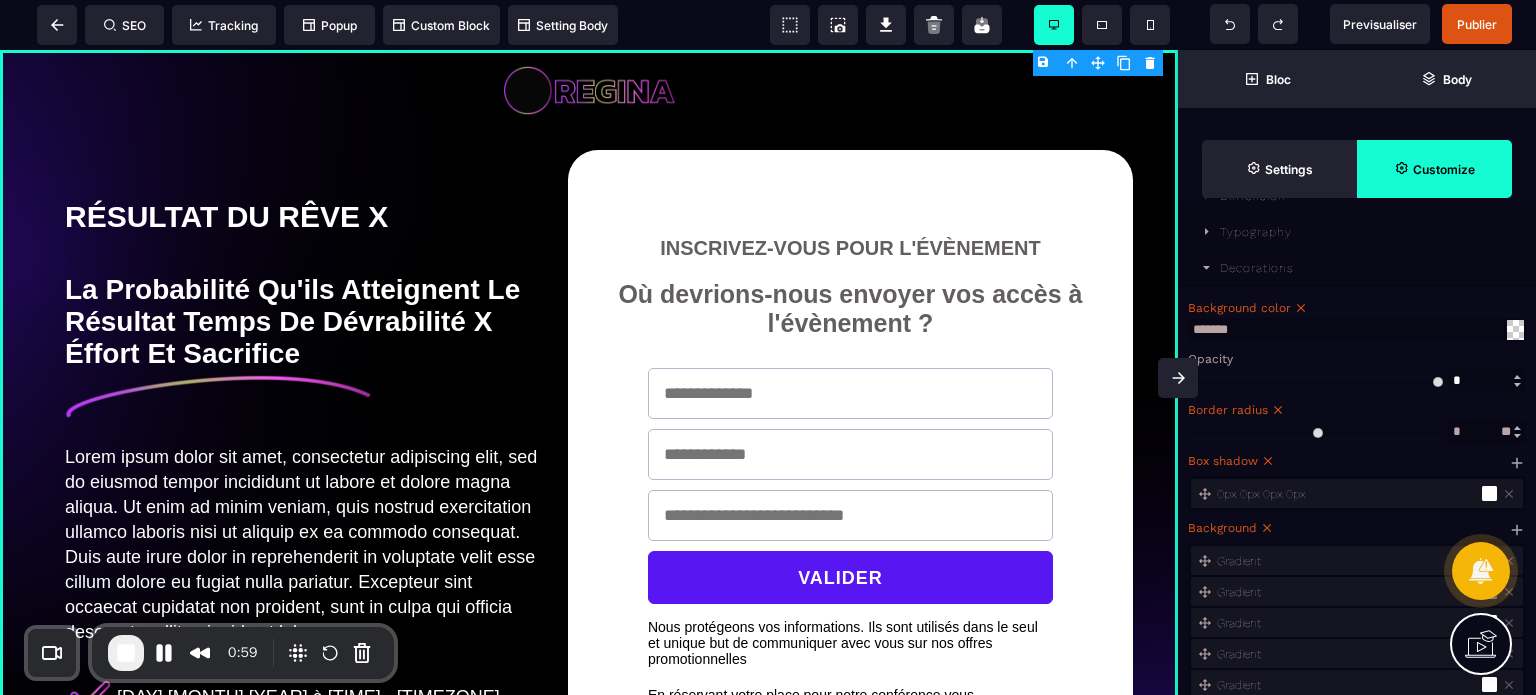 scroll, scrollTop: 561, scrollLeft: 0, axis: vertical 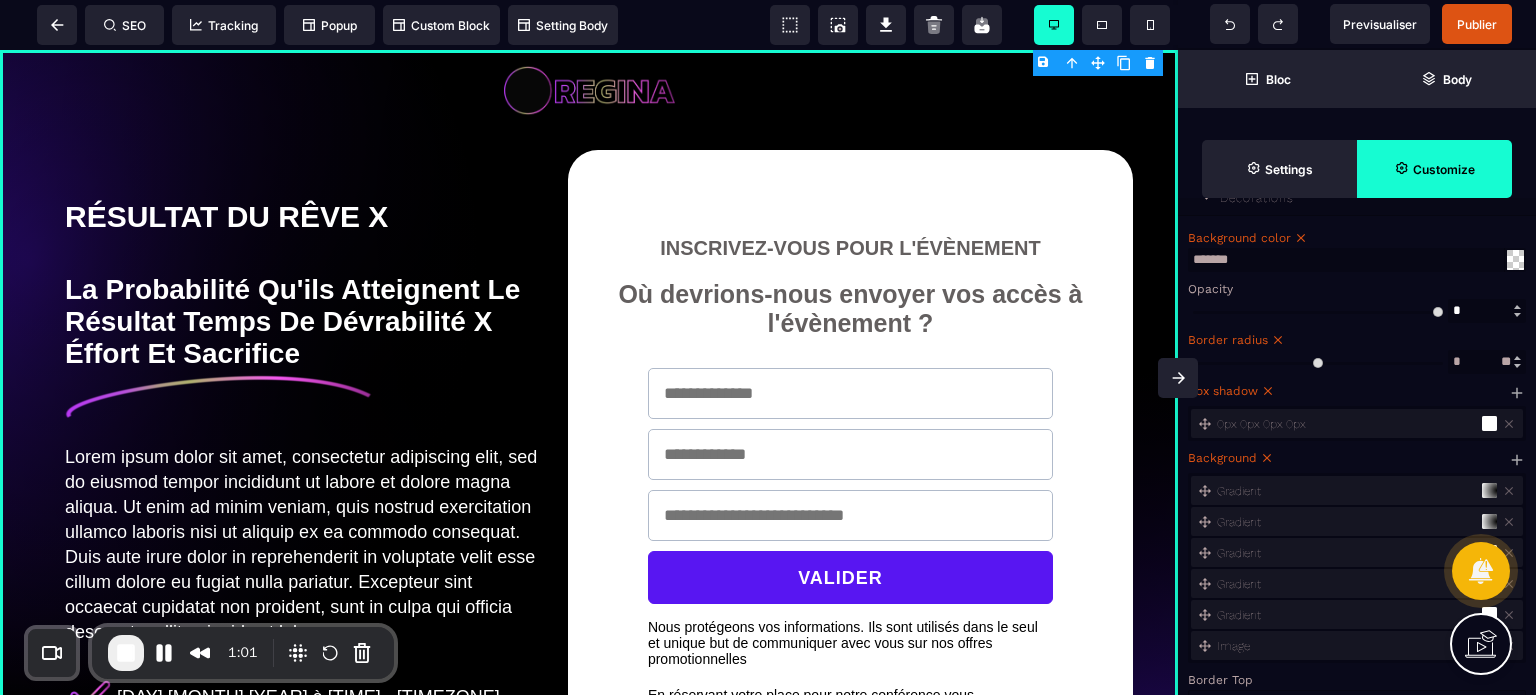 click 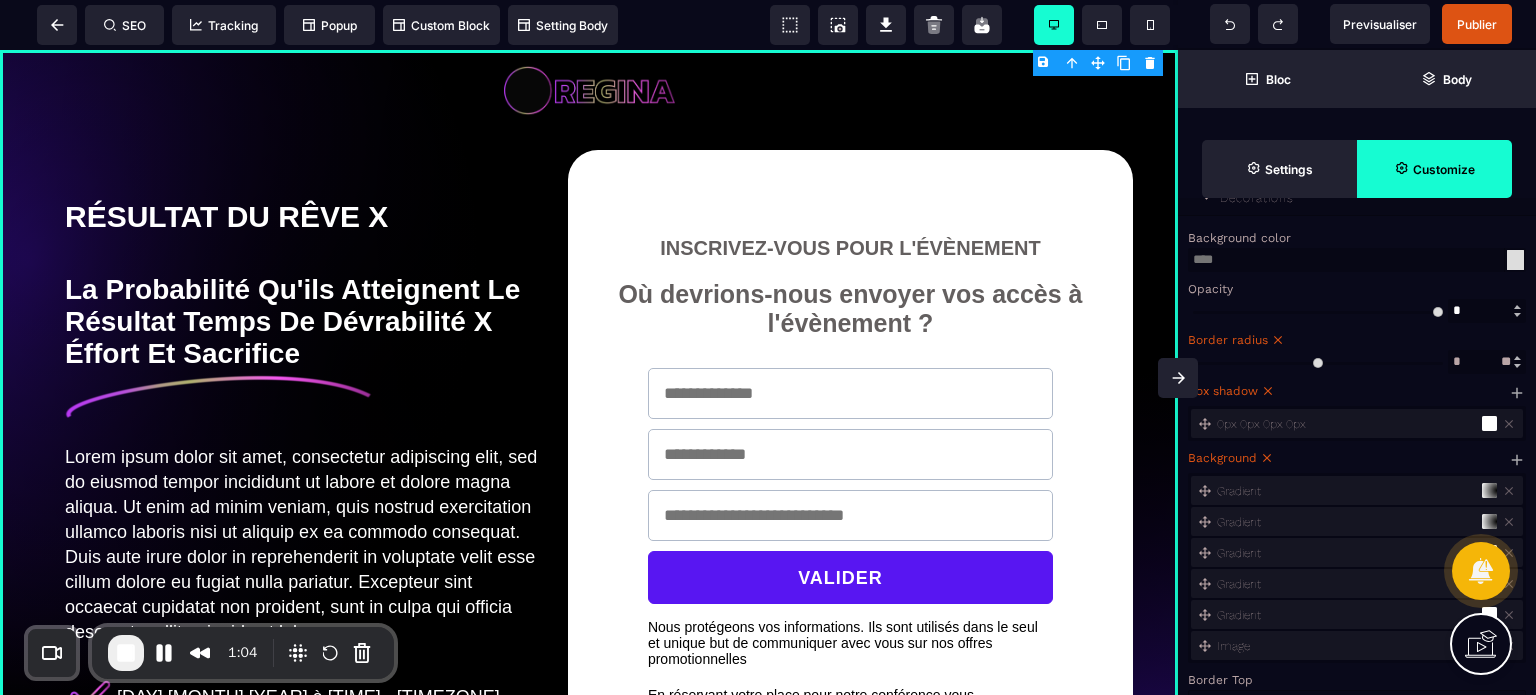click on "Background" at bounding box center [1354, 458] 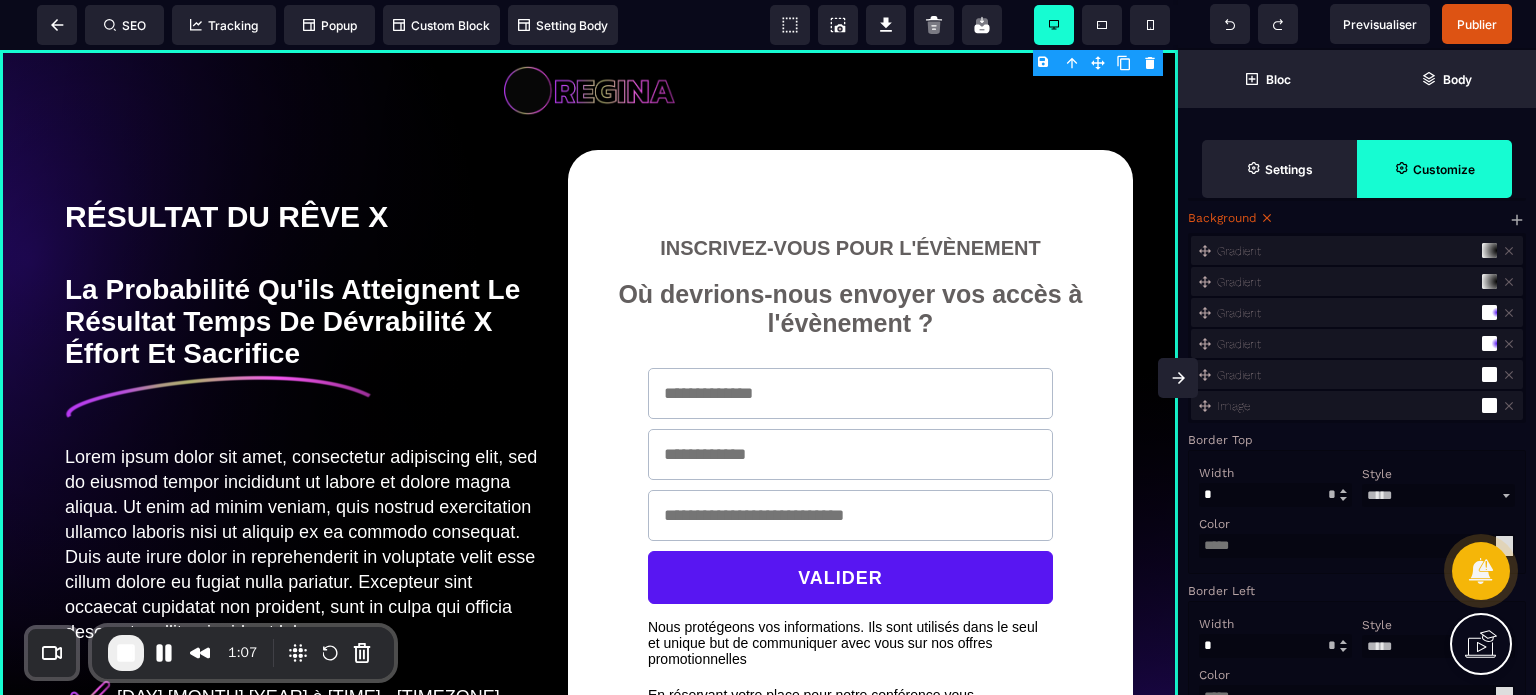 scroll, scrollTop: 761, scrollLeft: 0, axis: vertical 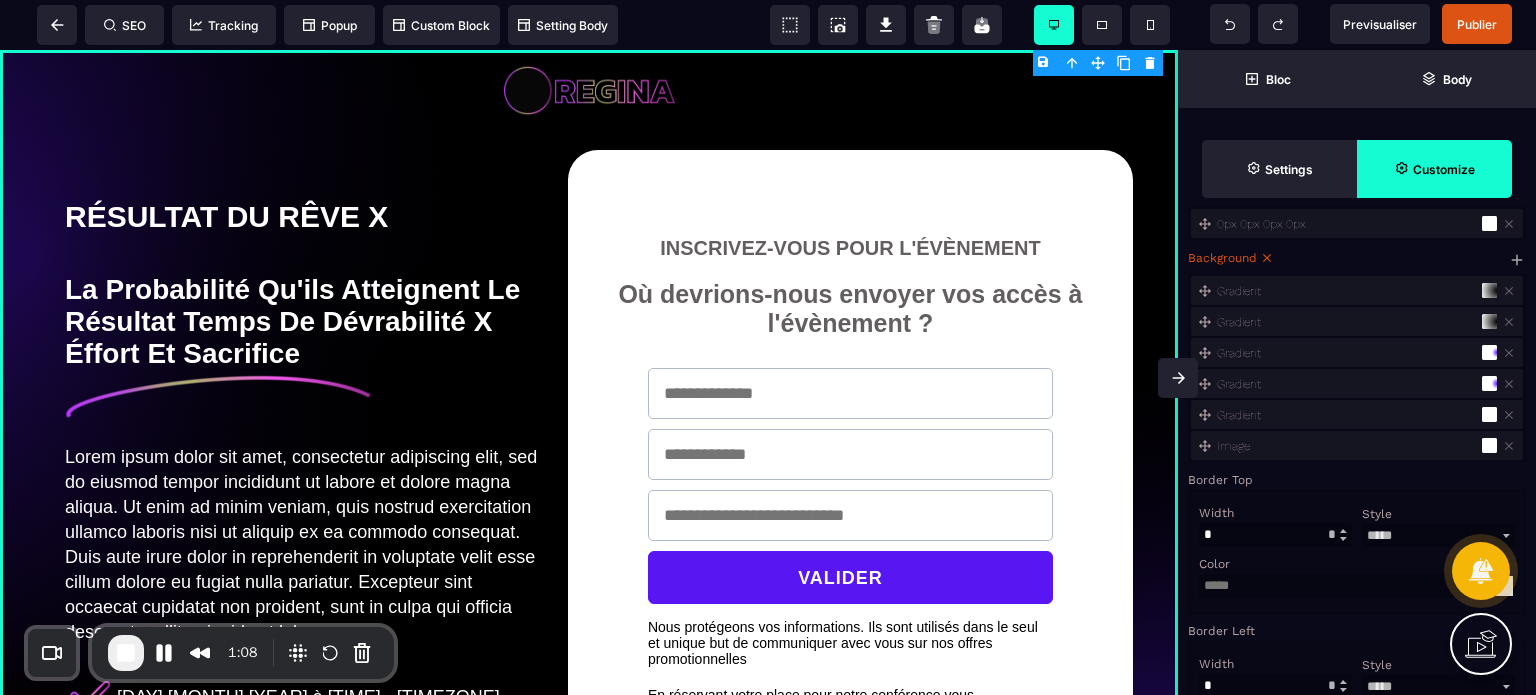 click 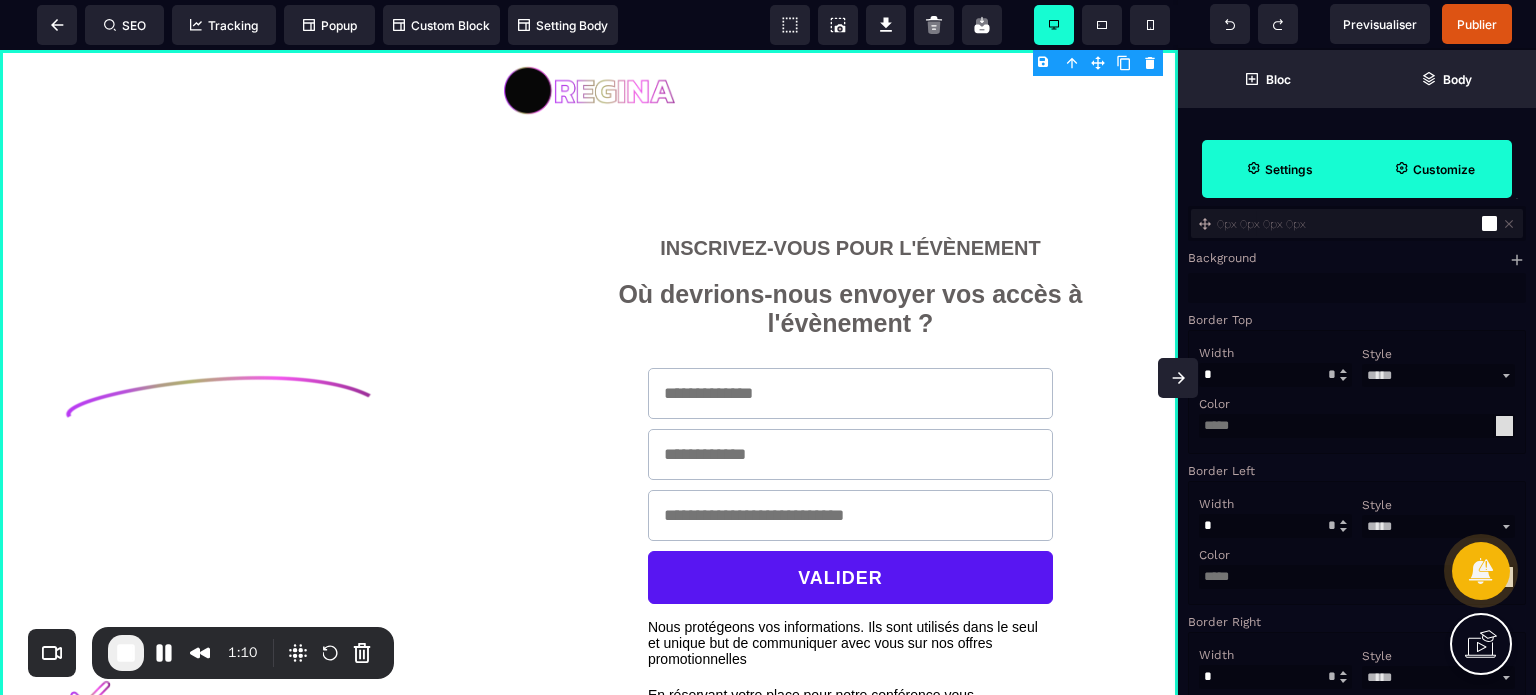 click on "Settings" at bounding box center [1279, 169] 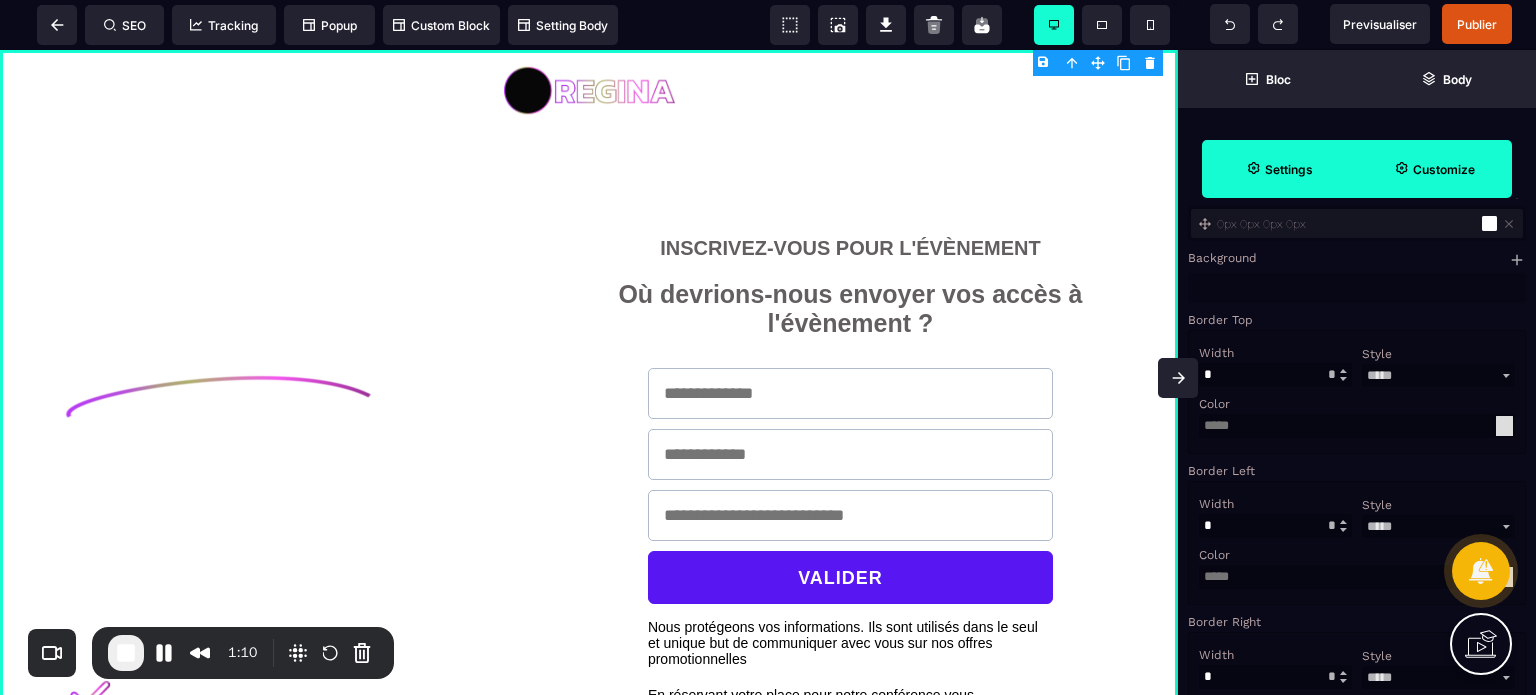 scroll, scrollTop: 700, scrollLeft: 0, axis: vertical 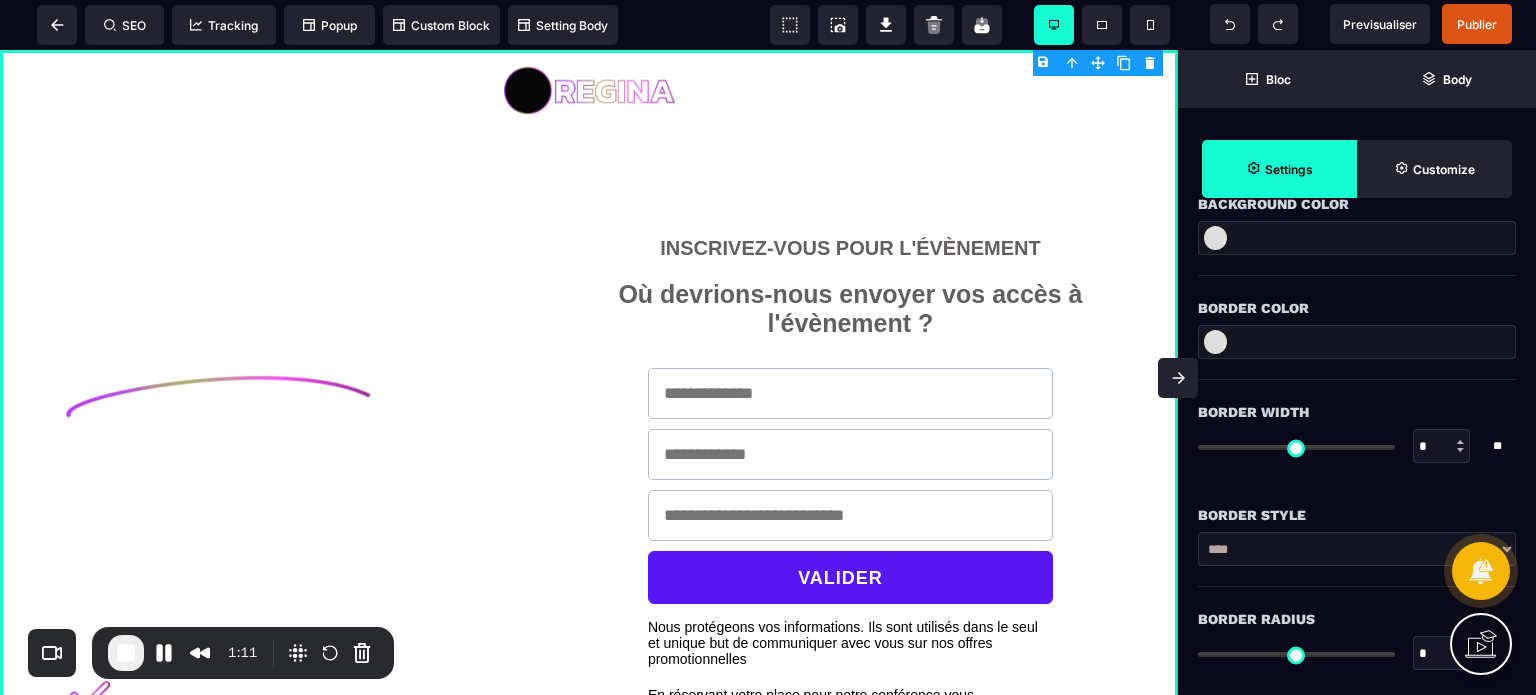 click on "Border Width" at bounding box center [1357, 412] 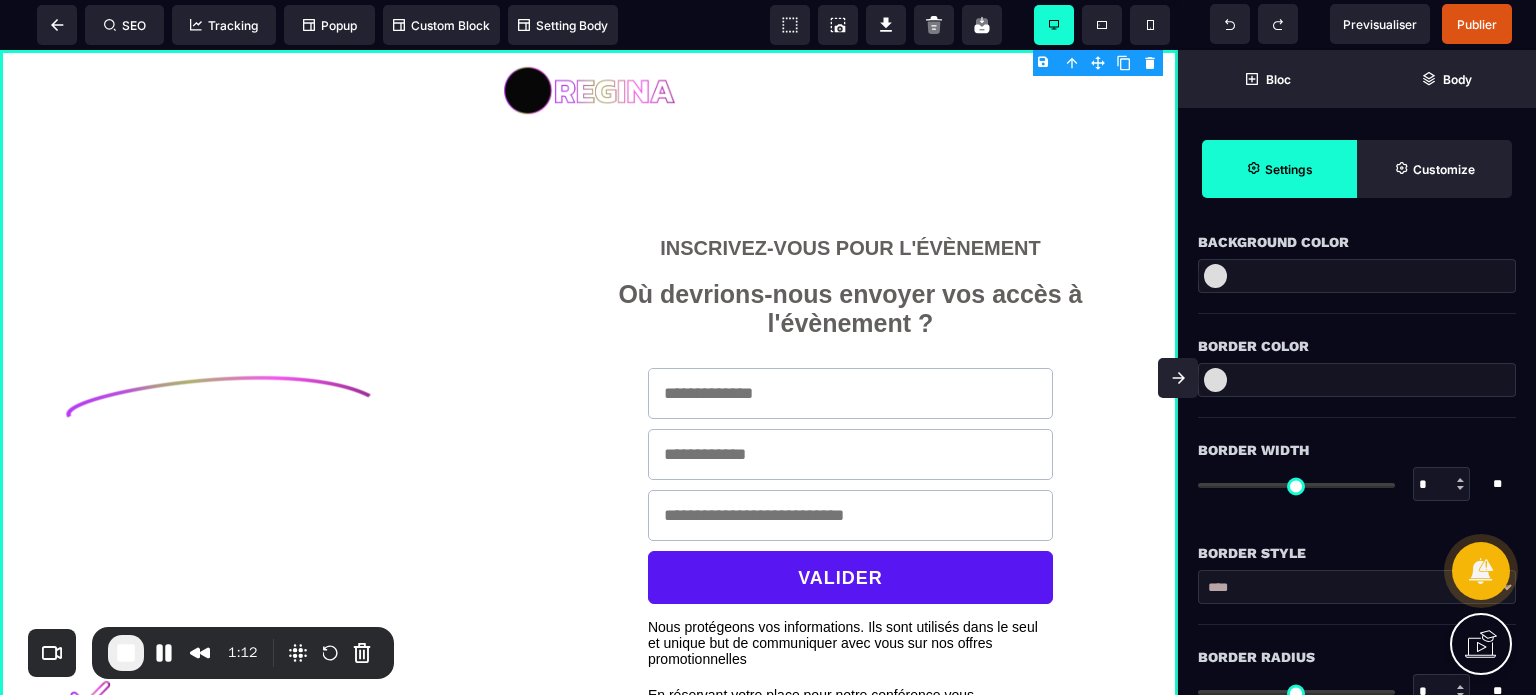 scroll, scrollTop: 660, scrollLeft: 0, axis: vertical 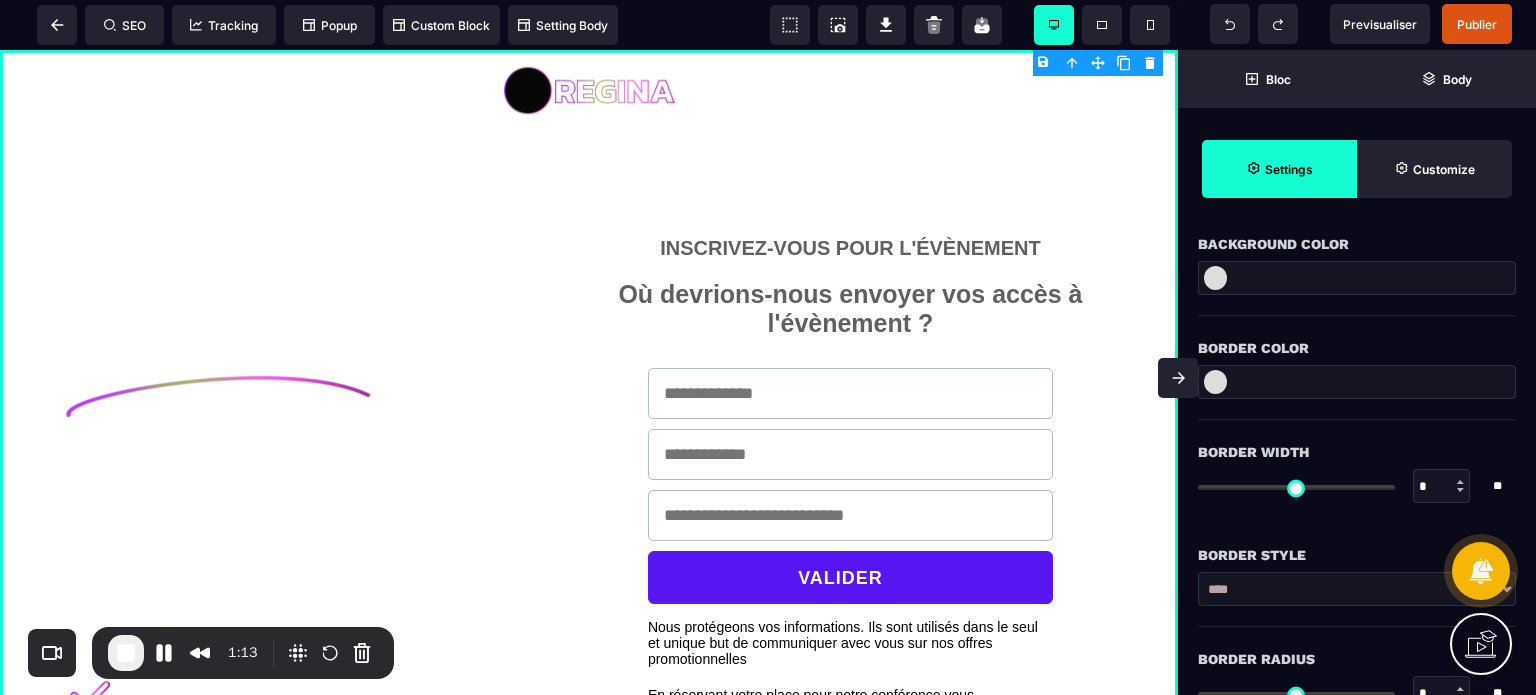 click at bounding box center [1215, 278] 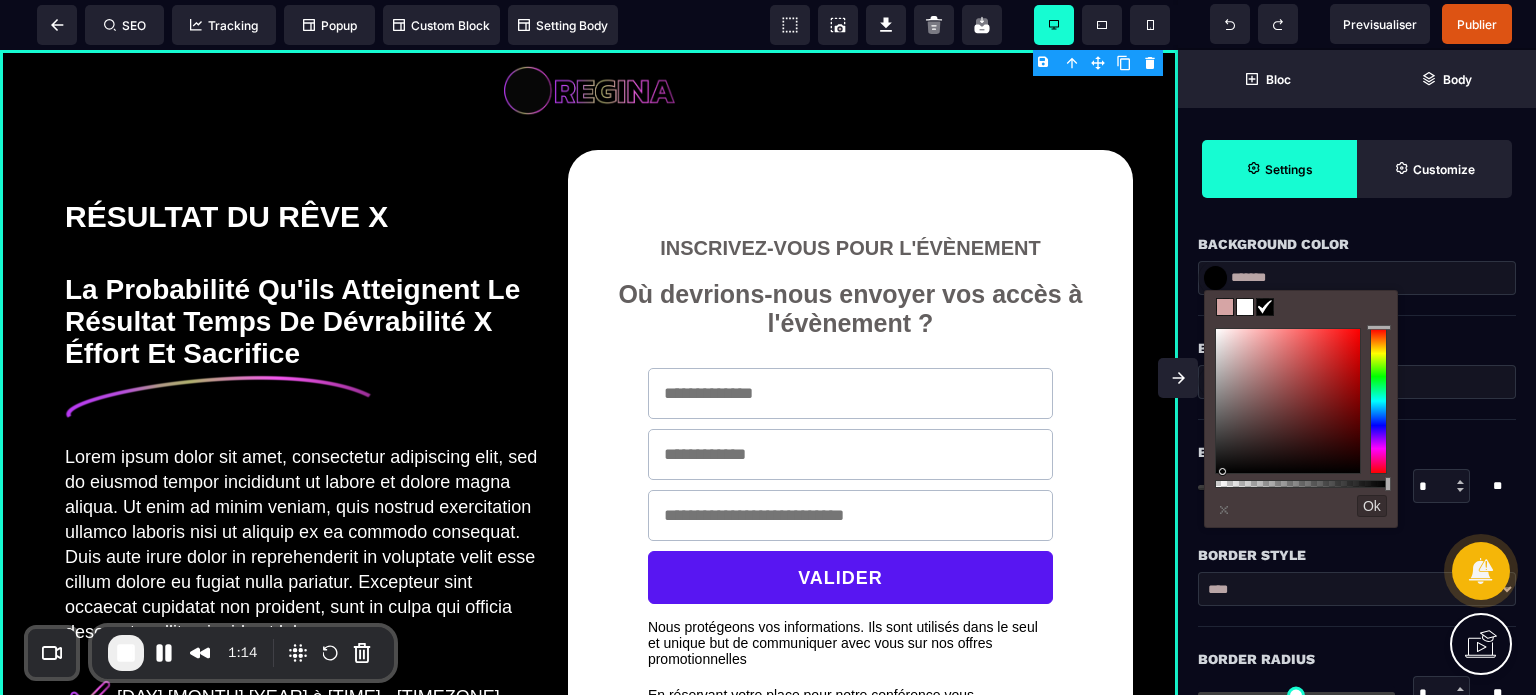 drag, startPoint x: 1248, startPoint y: 351, endPoint x: 1224, endPoint y: 501, distance: 151.90787 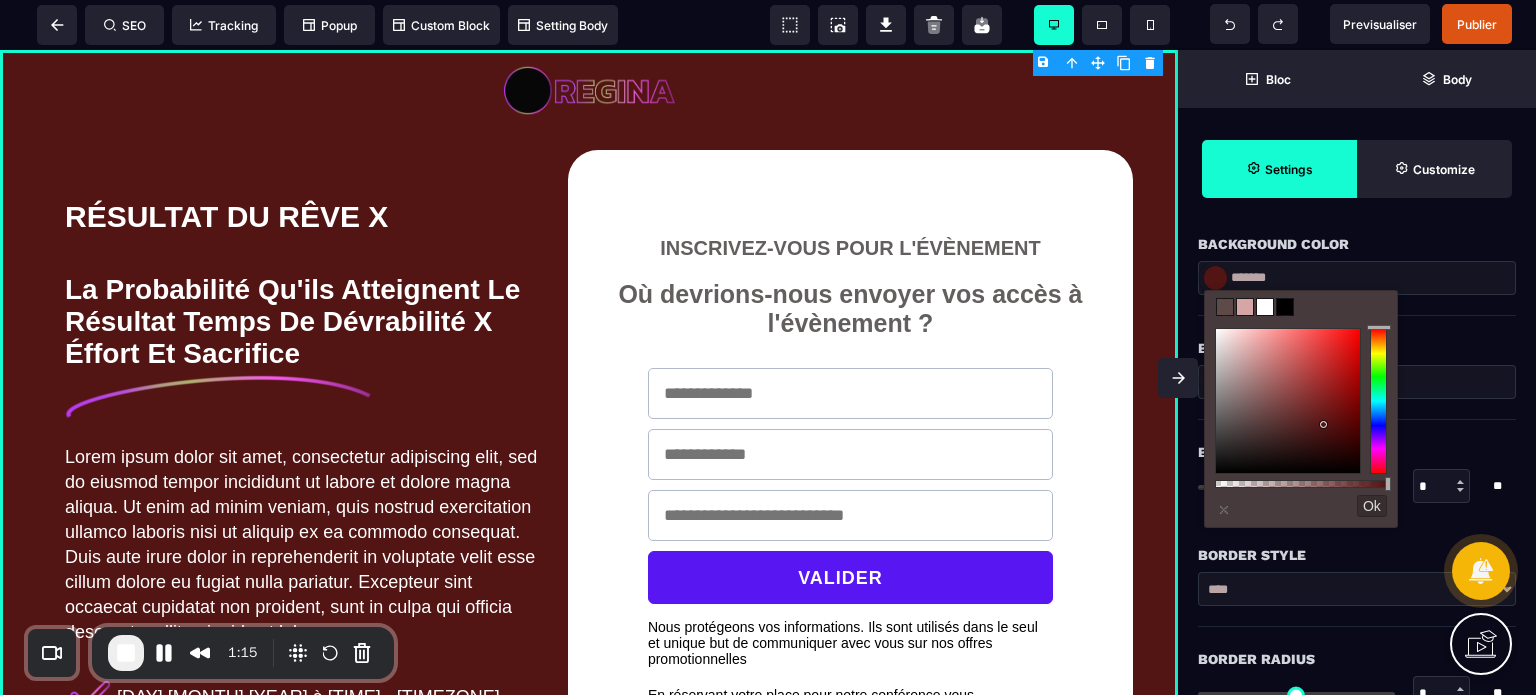 type on "*******" 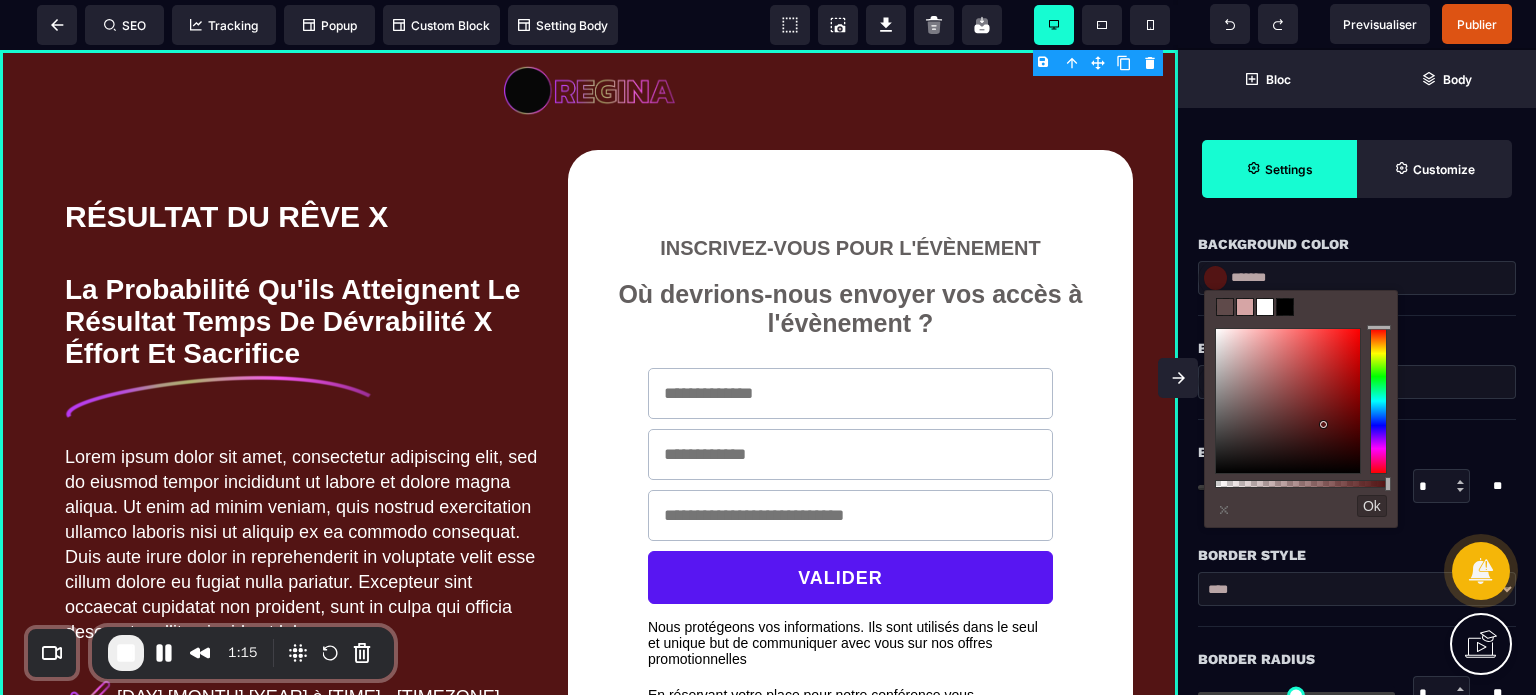 drag, startPoint x: 1248, startPoint y: 419, endPoint x: 1325, endPoint y: 426, distance: 77.31753 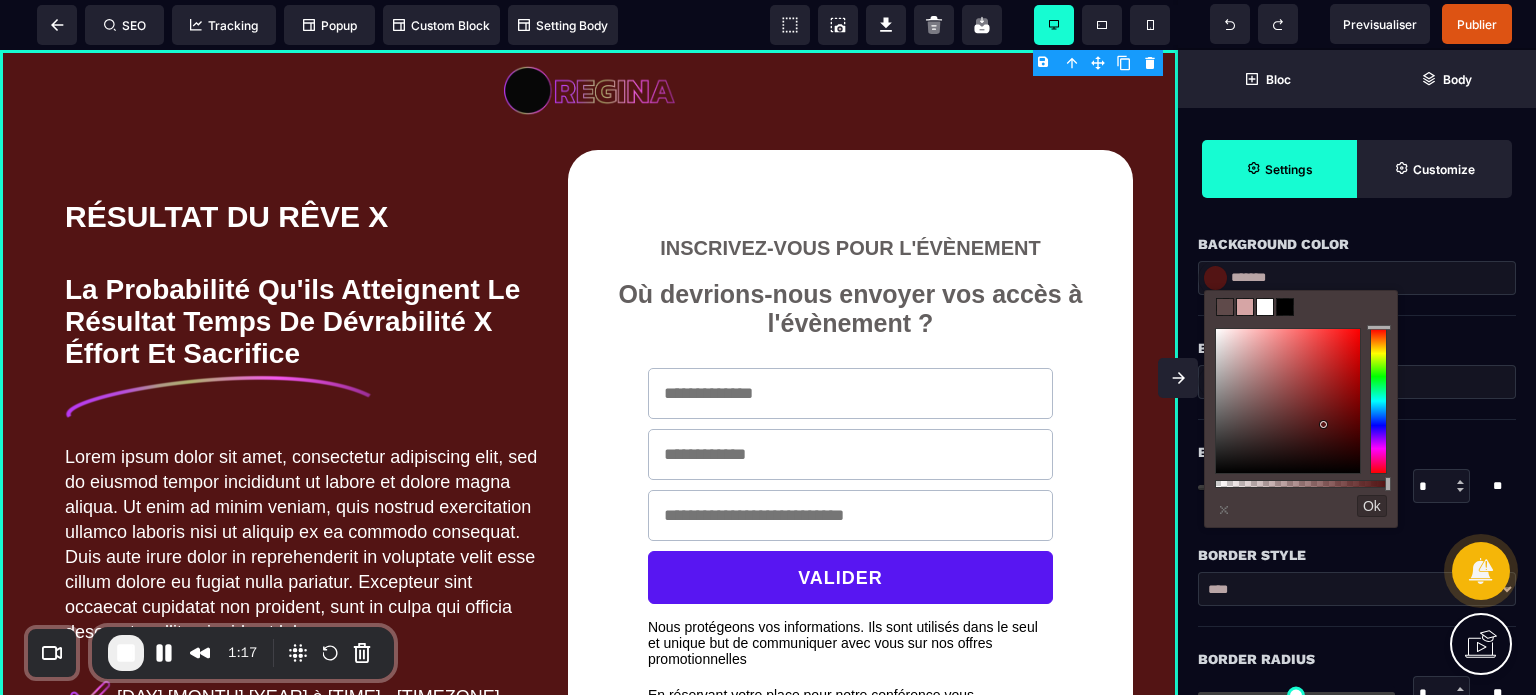 click 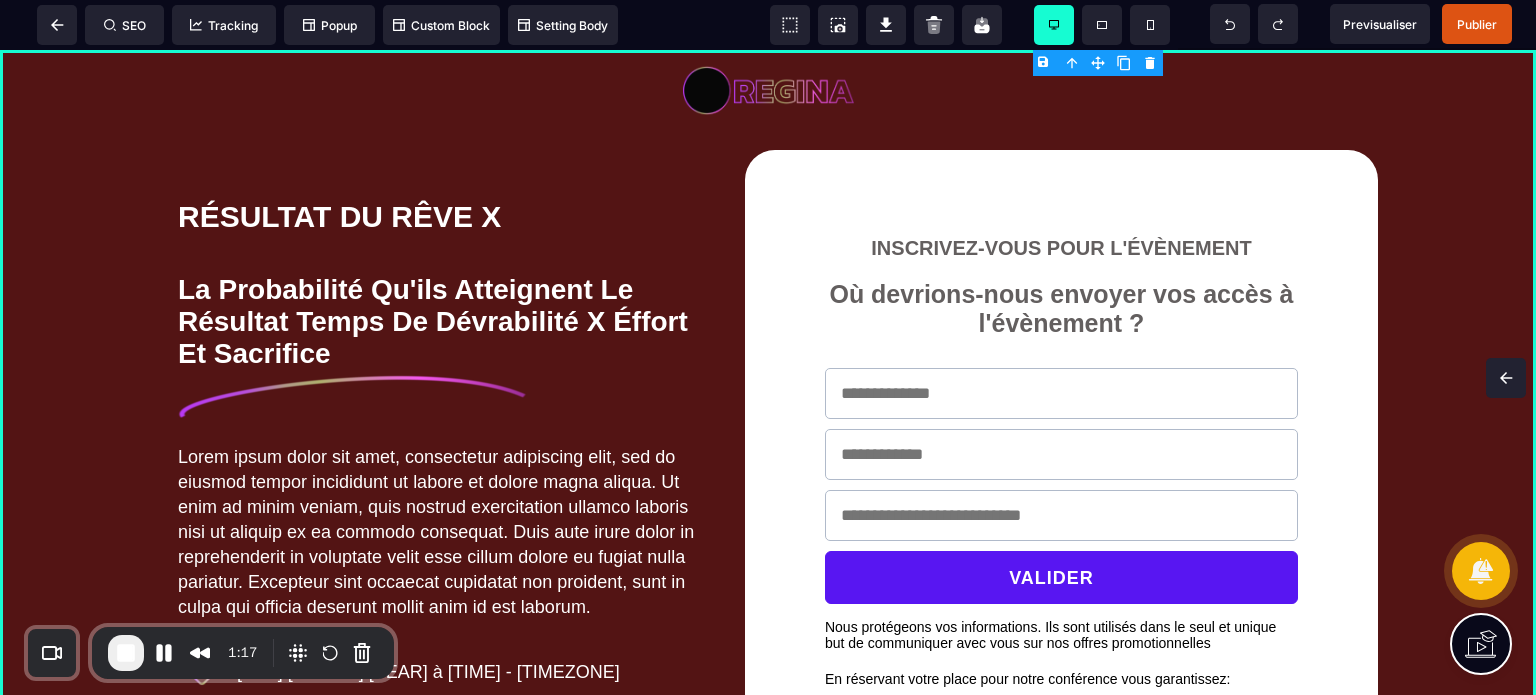 scroll, scrollTop: 0, scrollLeft: 0, axis: both 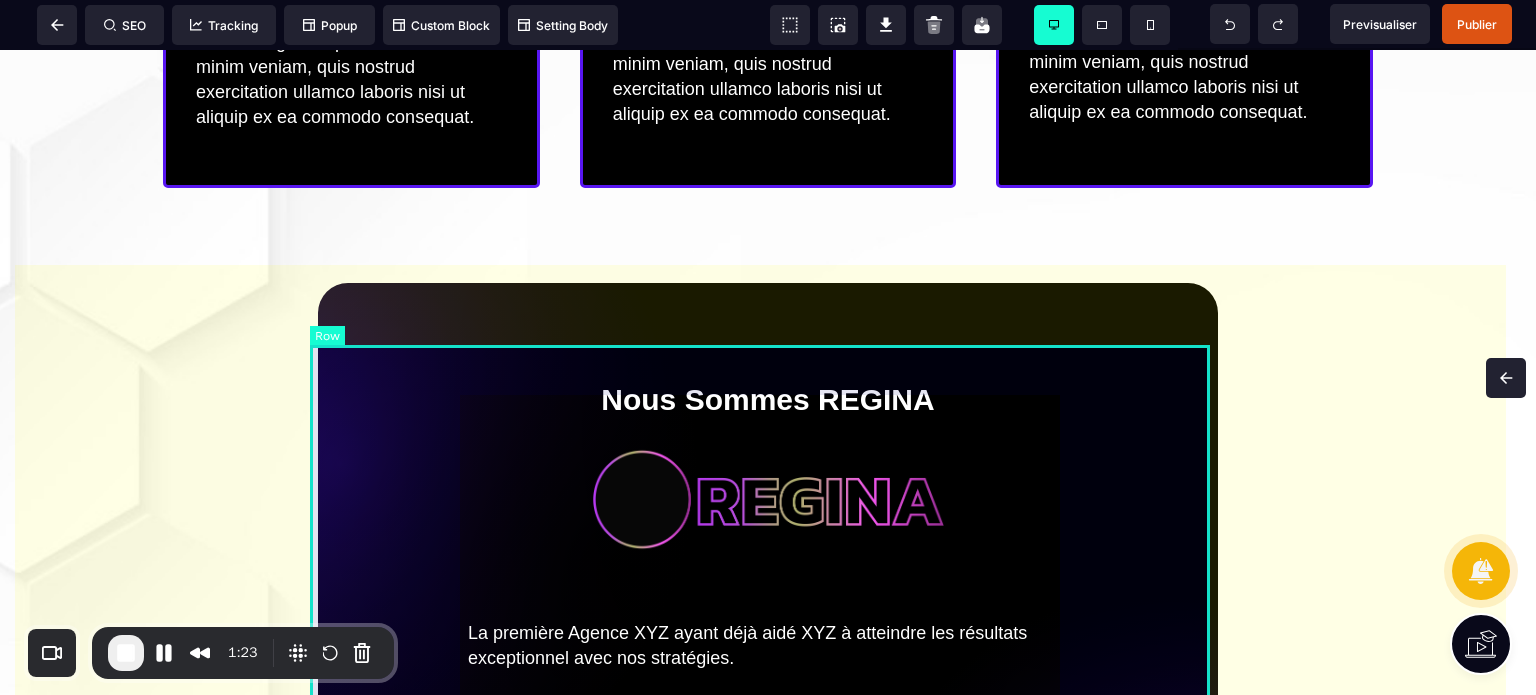click on "Nous Sommes REGINA La première Agence XYZ ayant déjà aidé XYZ à atteindre les résultats exceptionnel avec nos stratégies. Lorem ipsum dolor sit amet, consectetur adipiscing elit, sed do eiusmod tempor incididunt ut labore et dolore magna aliqua. Ut enim ad minim veniam, quis nostrud exercitation ullamco laboris nisi ut aliquip ex ea commodo consequat. Duis aute irure dolor in reprehenderit in voluptate velit esse cillum dolore eu fugiat nulla pariatur. Excepteur sint occaecat cupidatat non proident, sunt in culpa qui officia deserunt mollit anim id est laborum. RESERVEZ VOTRE PLACE" at bounding box center [768, 686] 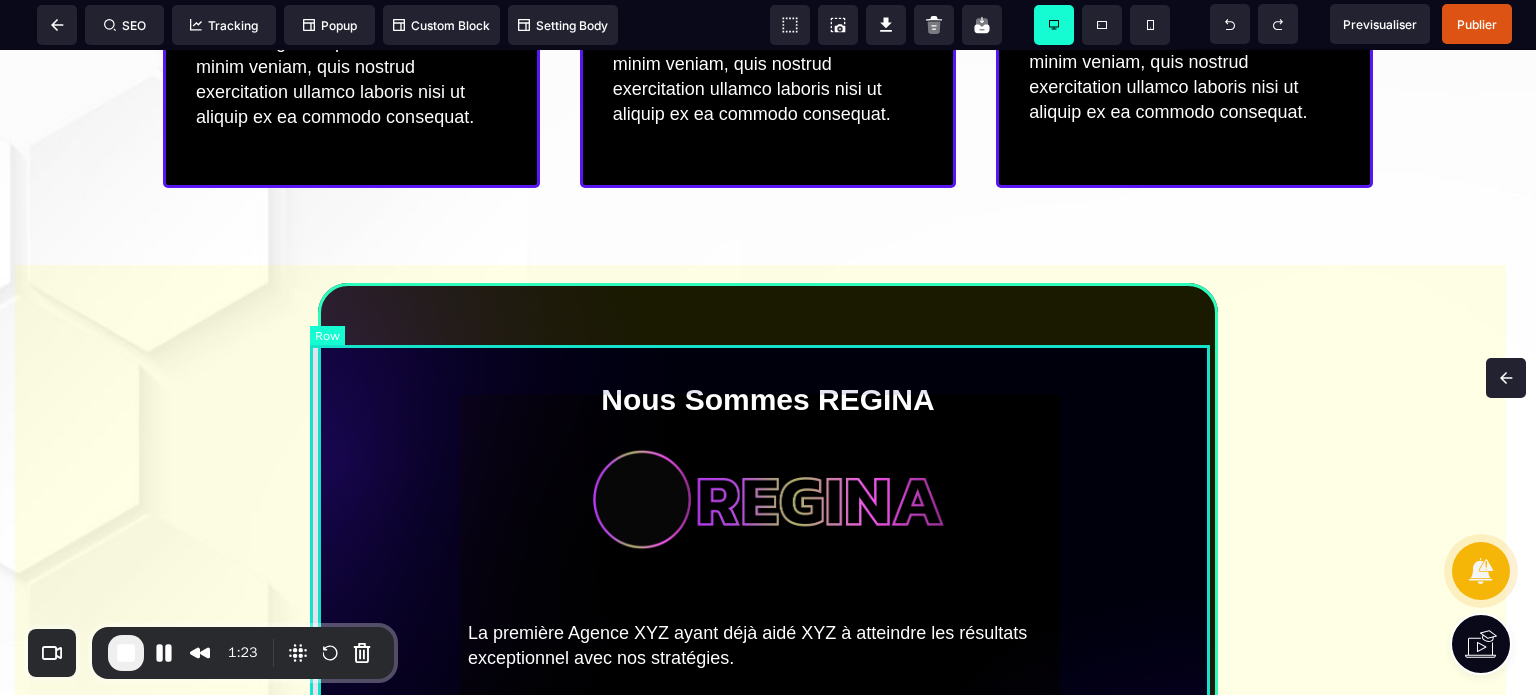 select on "*" 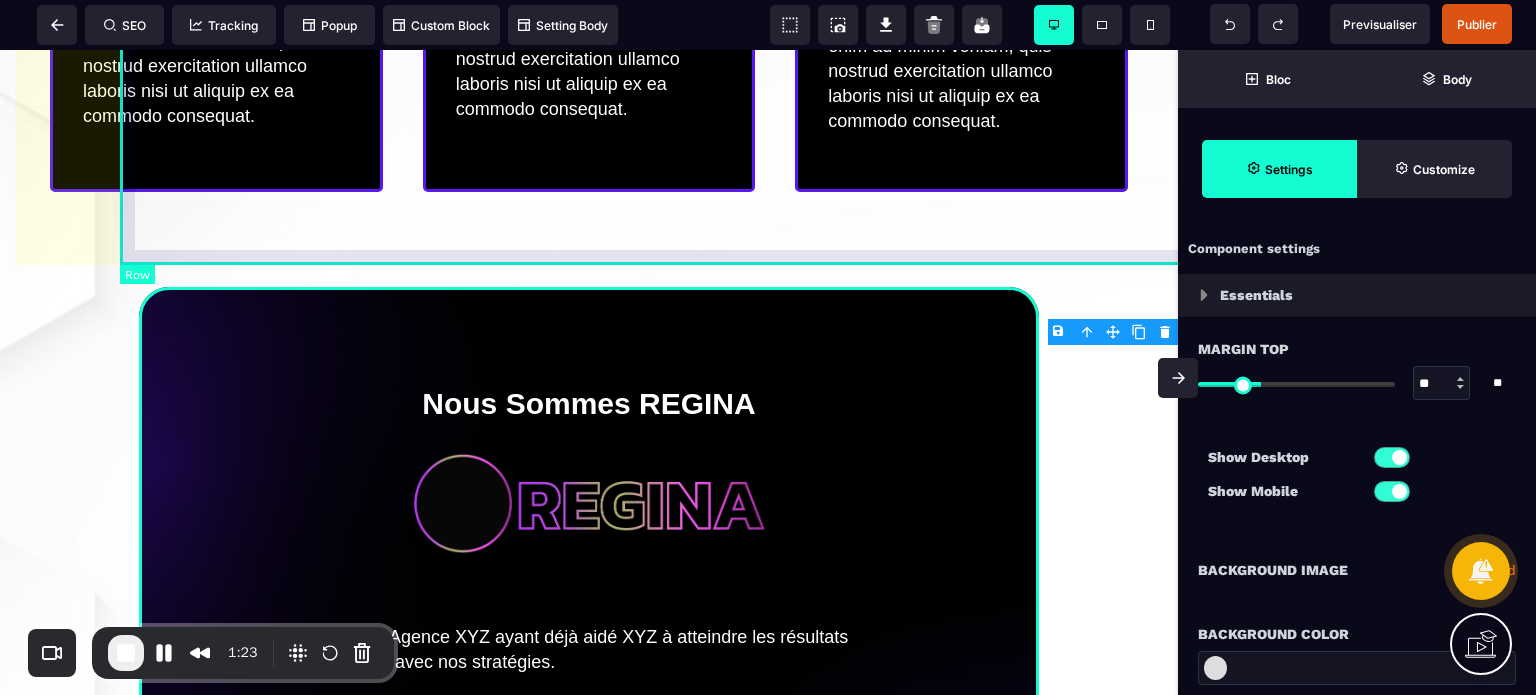 type on "*" 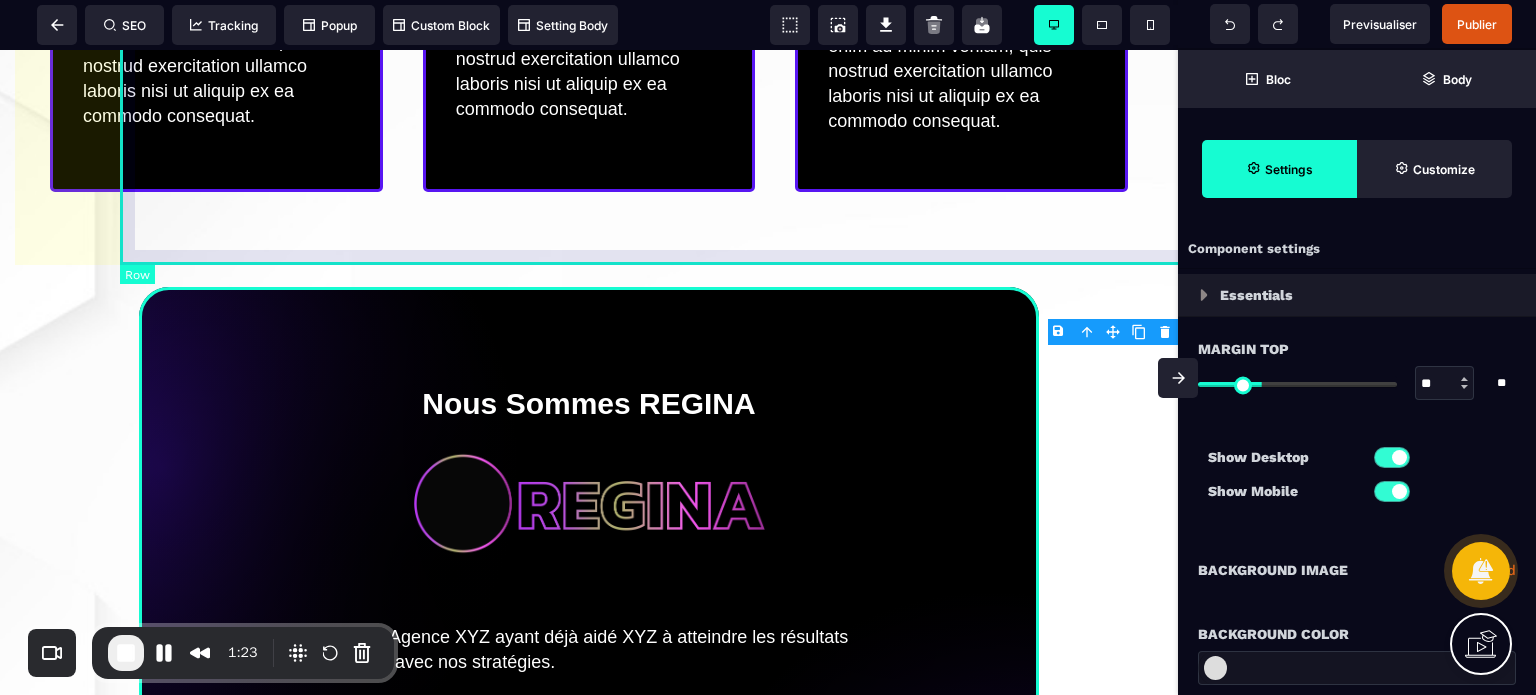 scroll, scrollTop: 1685, scrollLeft: 0, axis: vertical 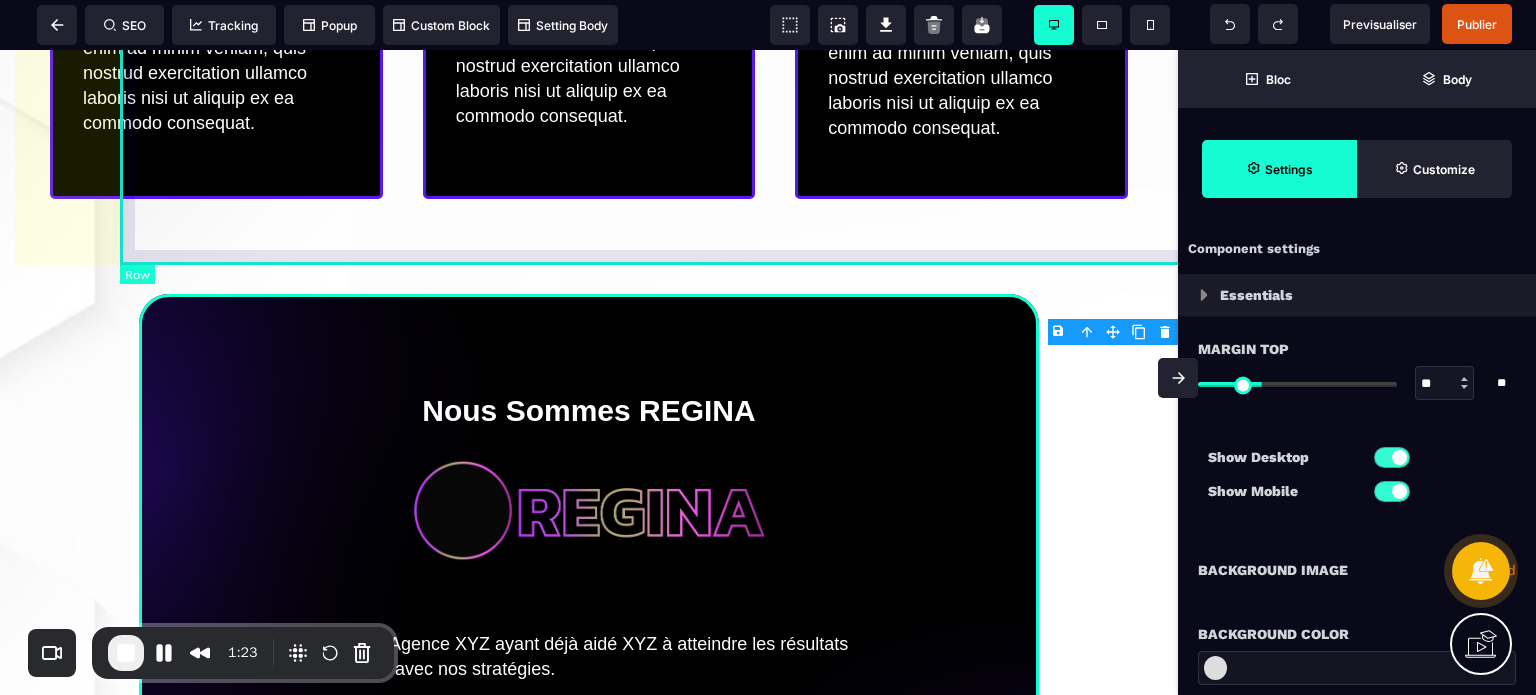 select on "**" 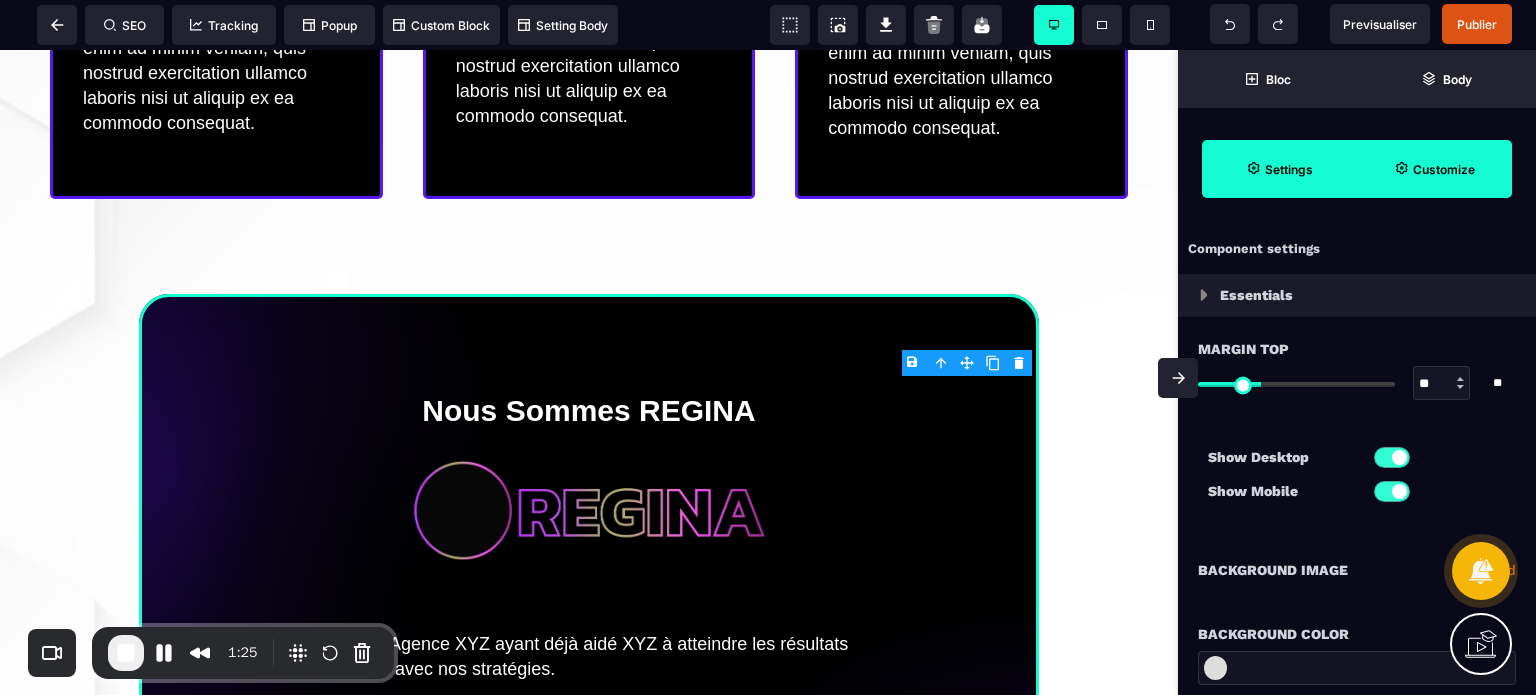 click on "Customize" at bounding box center (1434, 169) 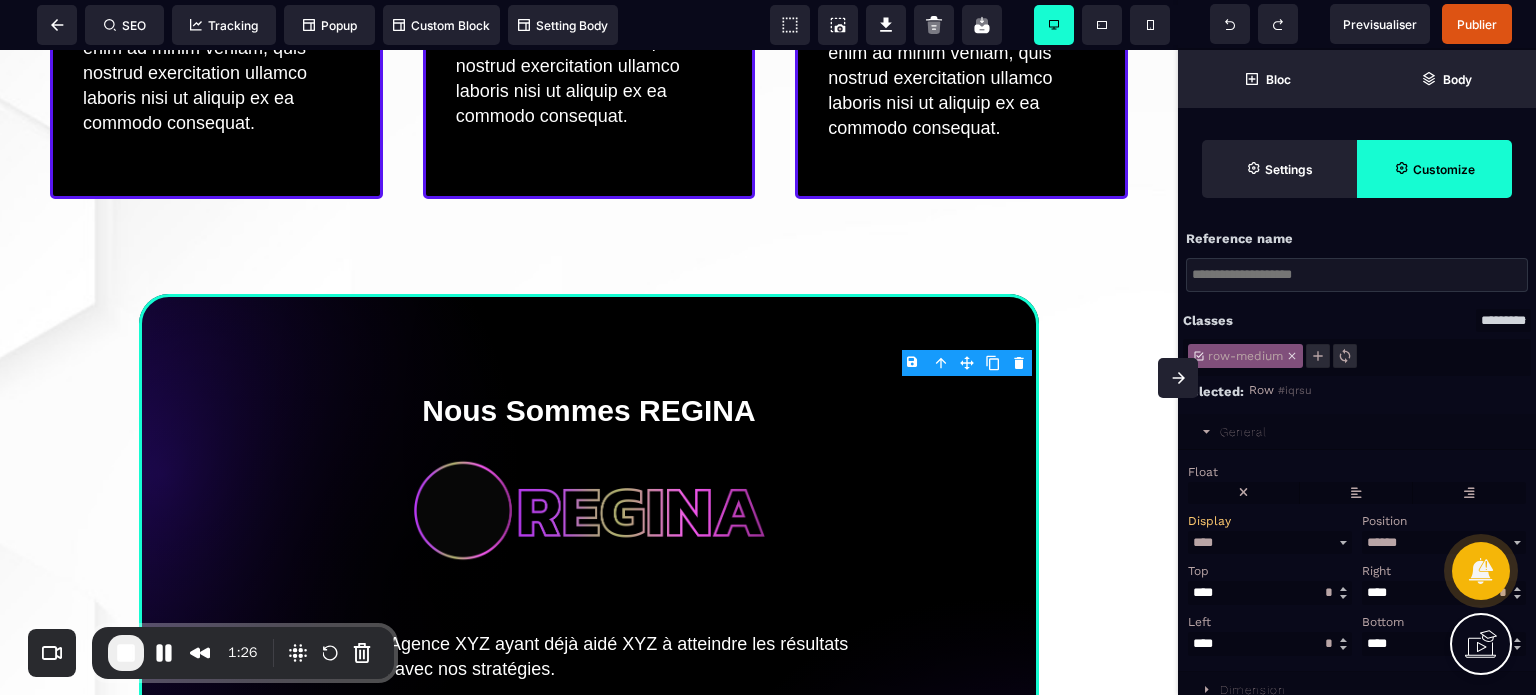 click on "**********" at bounding box center [1357, 560] 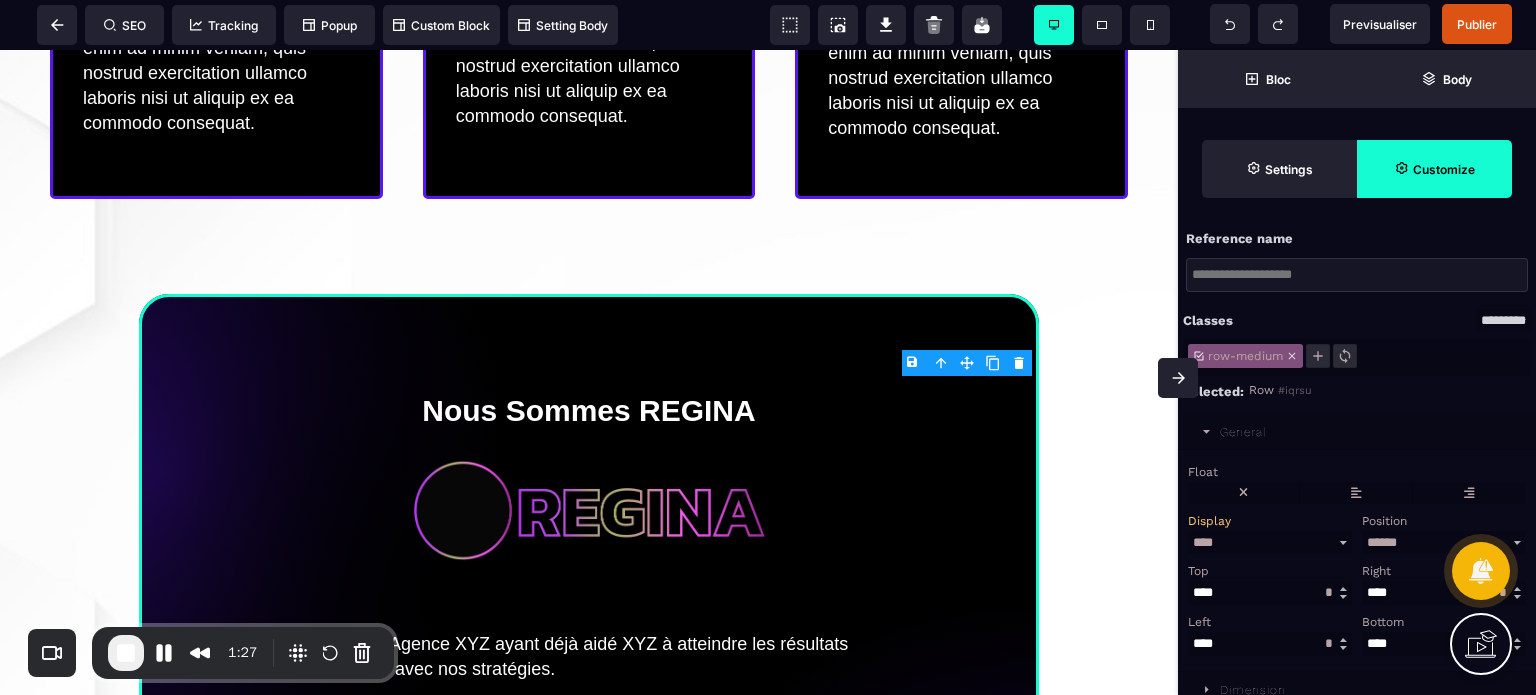 click on "General" at bounding box center [1357, 432] 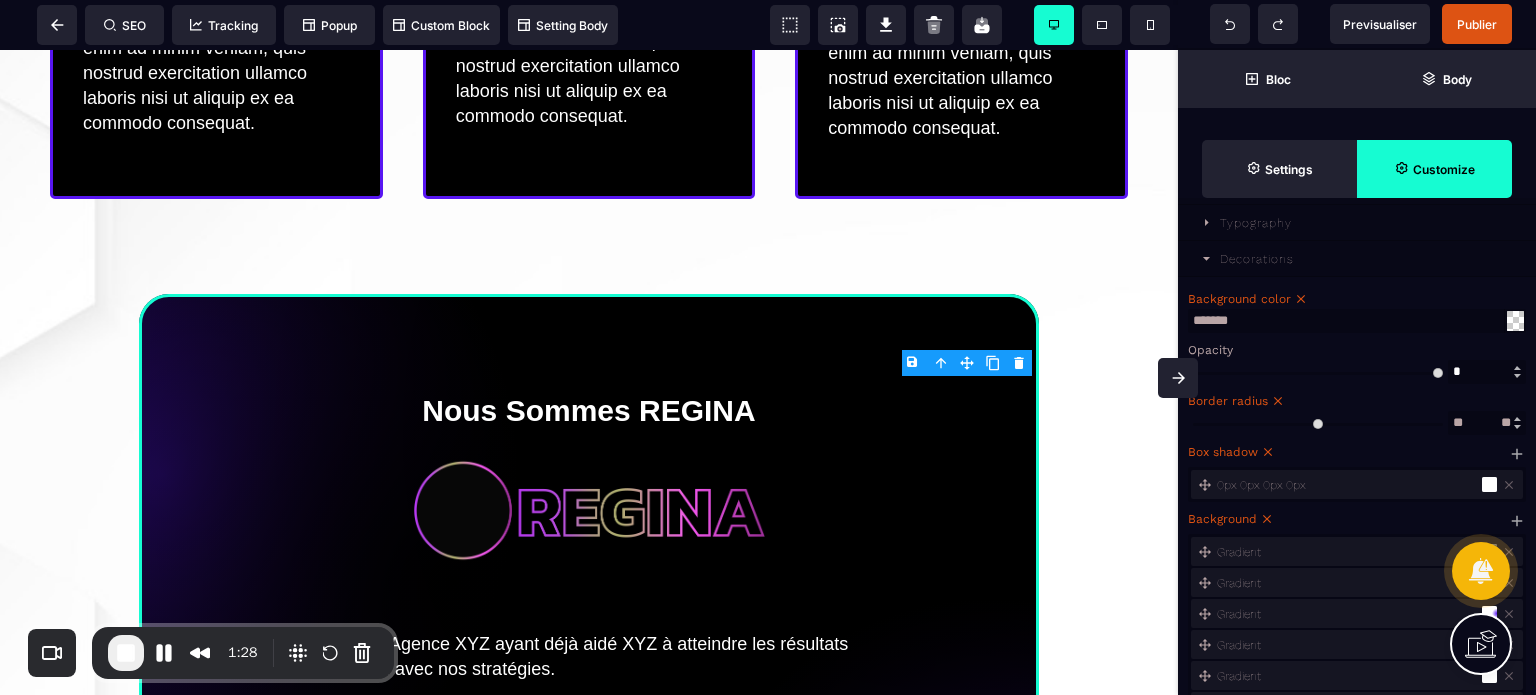 scroll, scrollTop: 400, scrollLeft: 0, axis: vertical 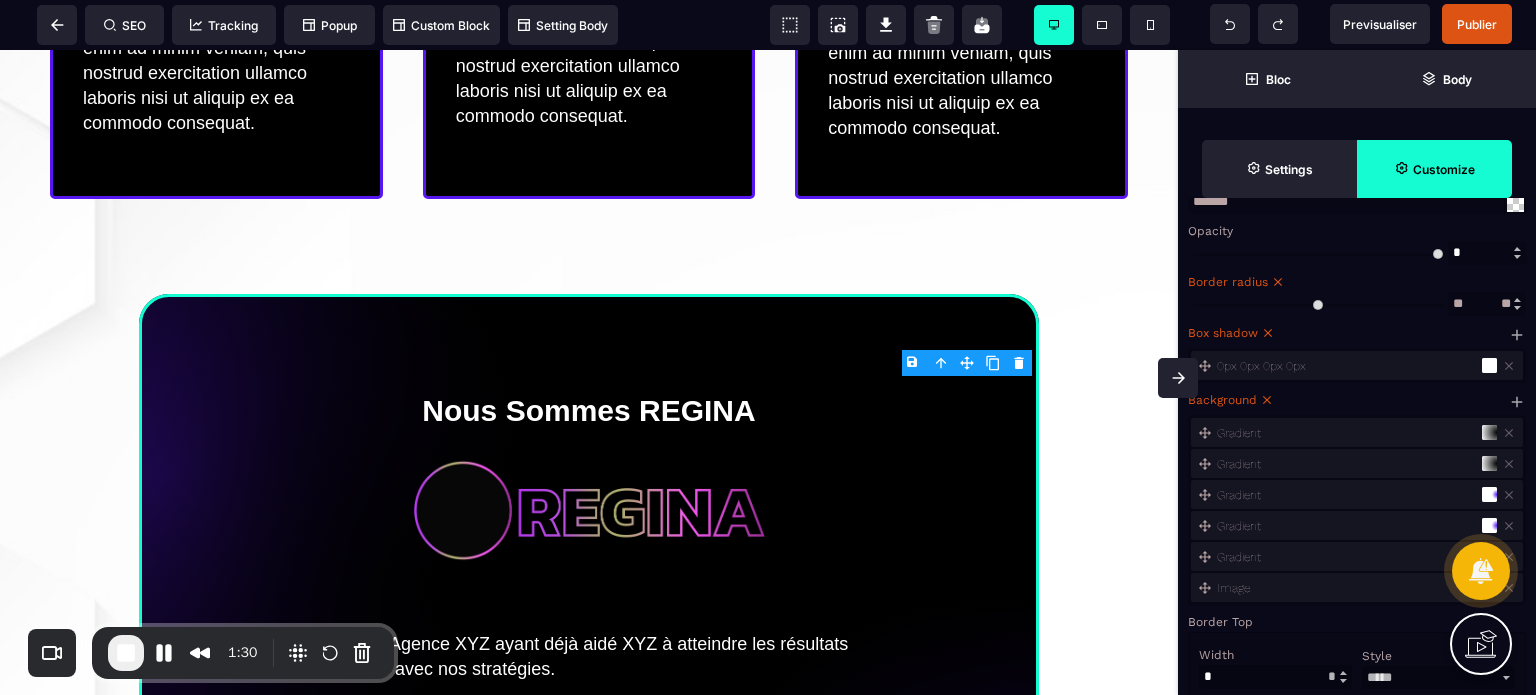 click 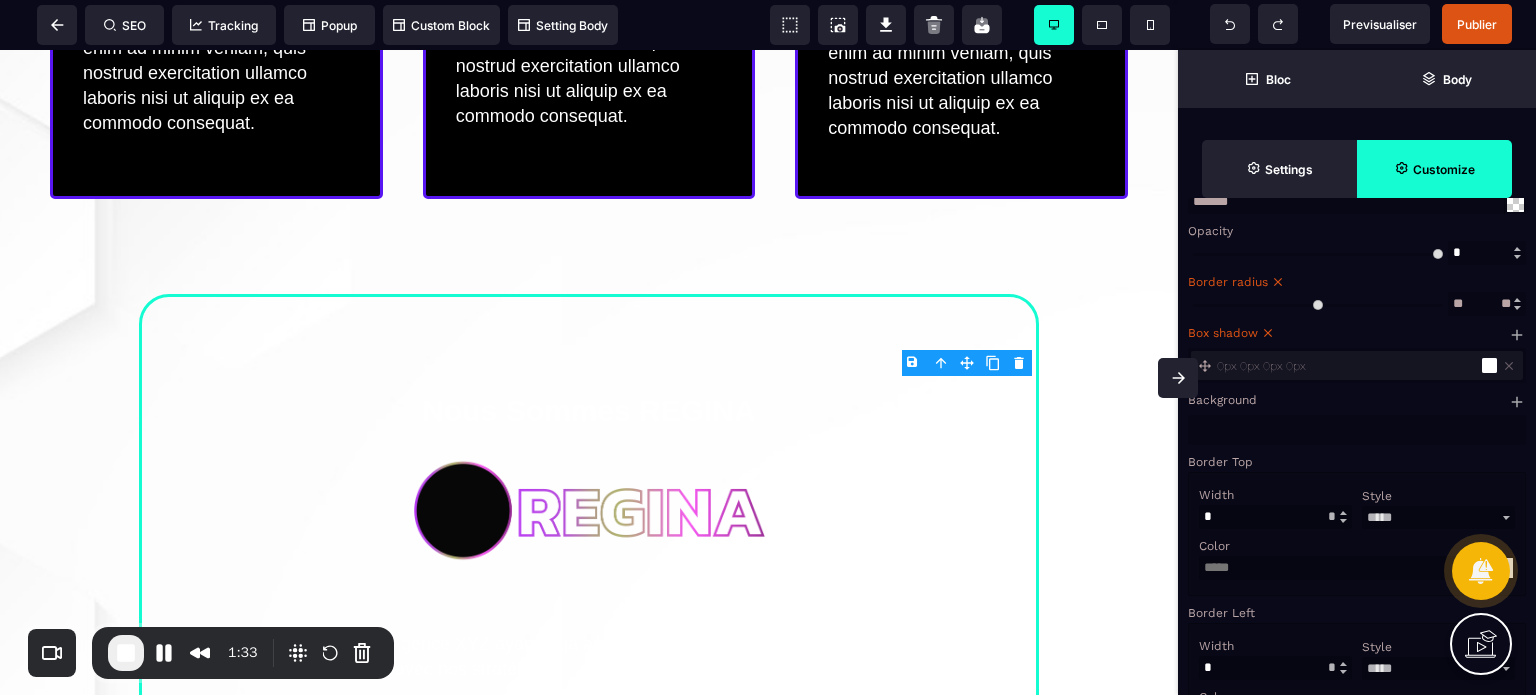 click at bounding box center [1357, 430] 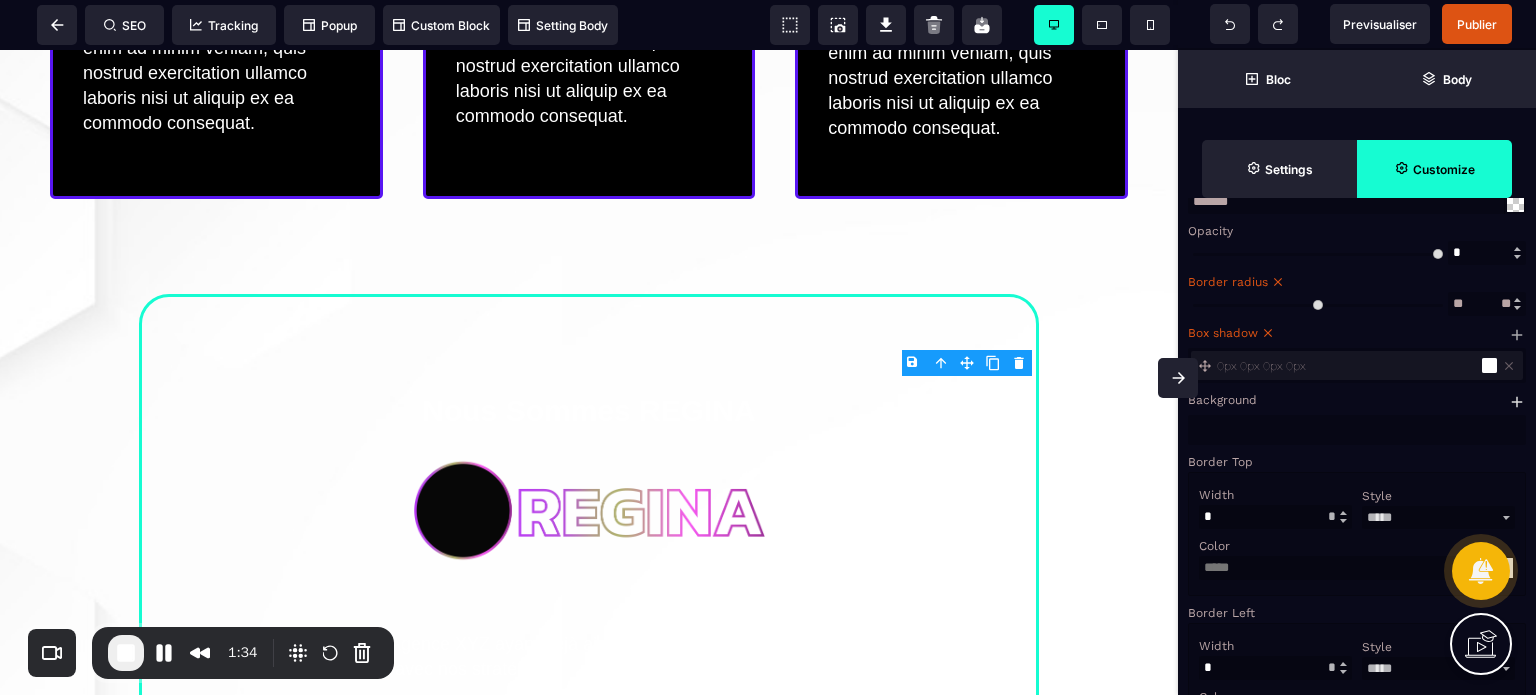 click 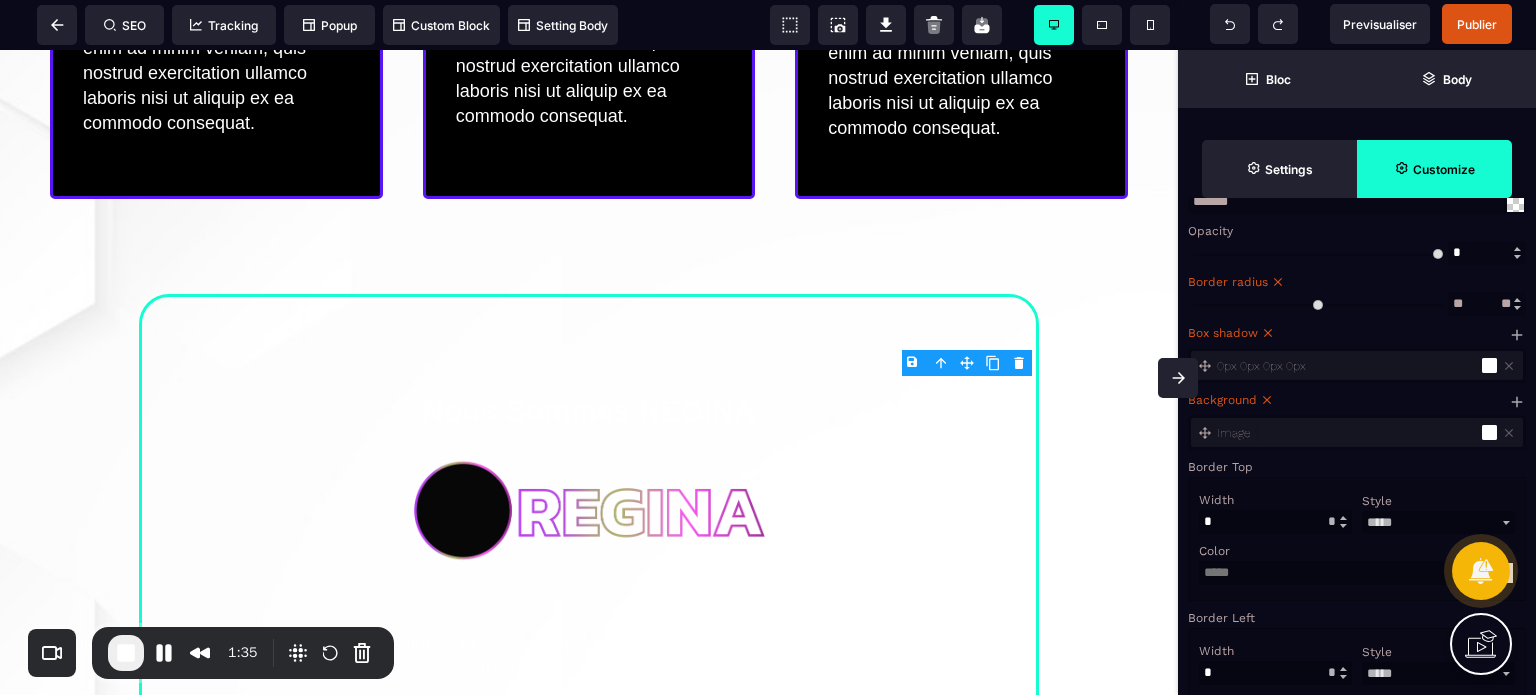 click at bounding box center [1489, 432] 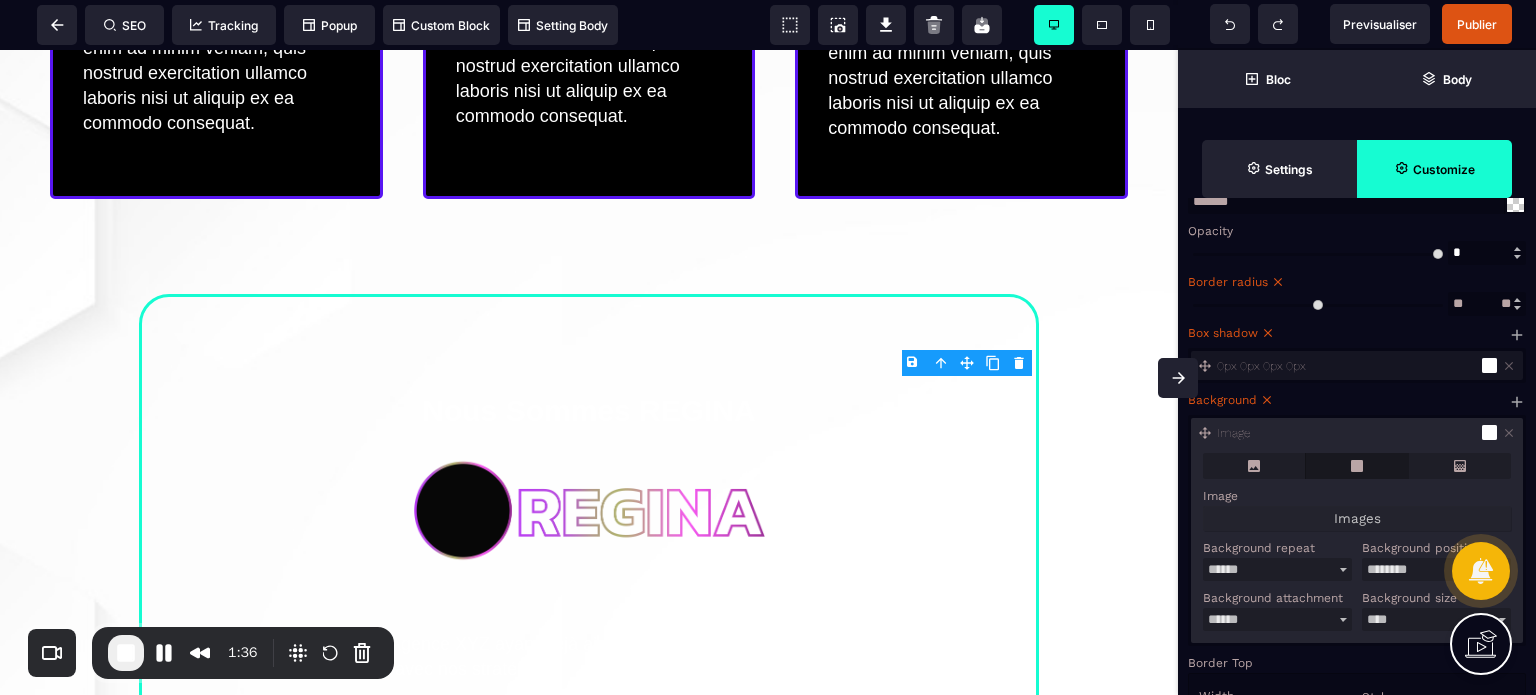 click 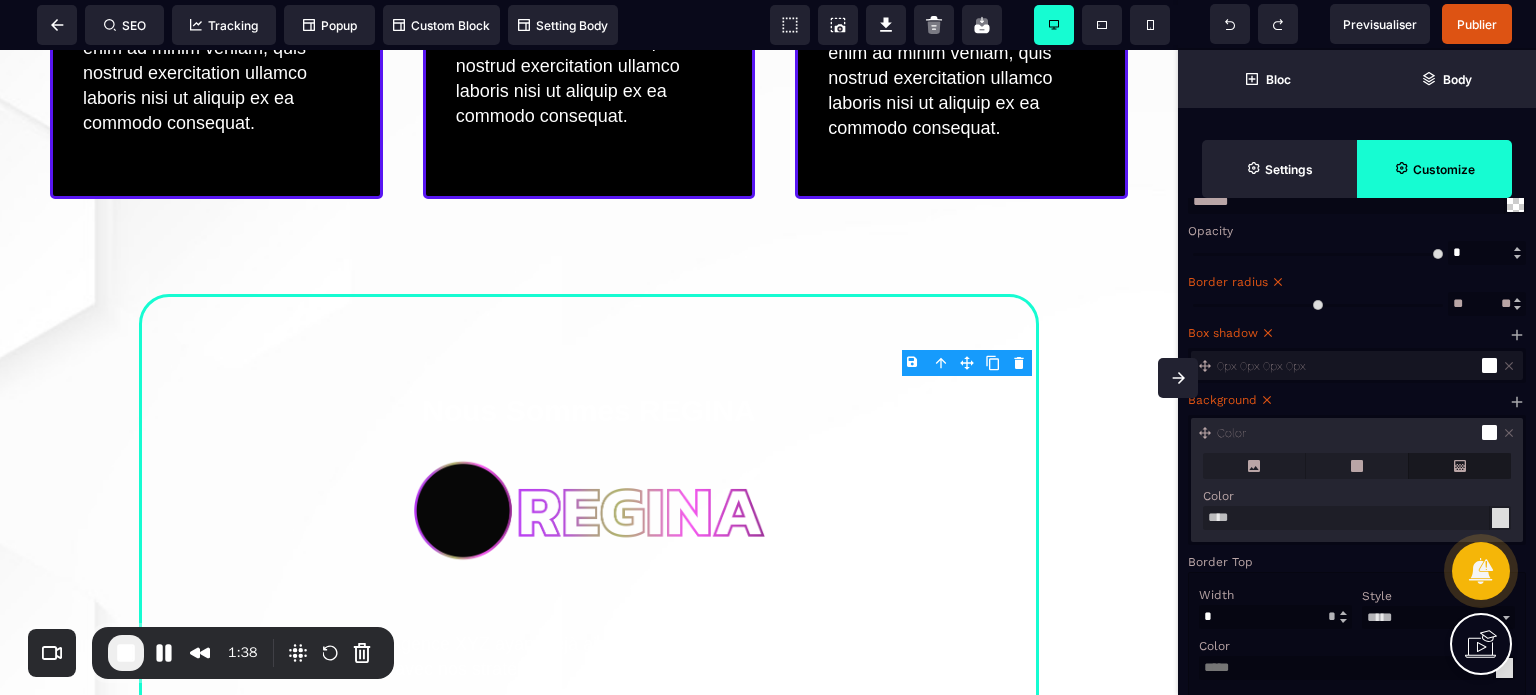 click at bounding box center (1460, 466) 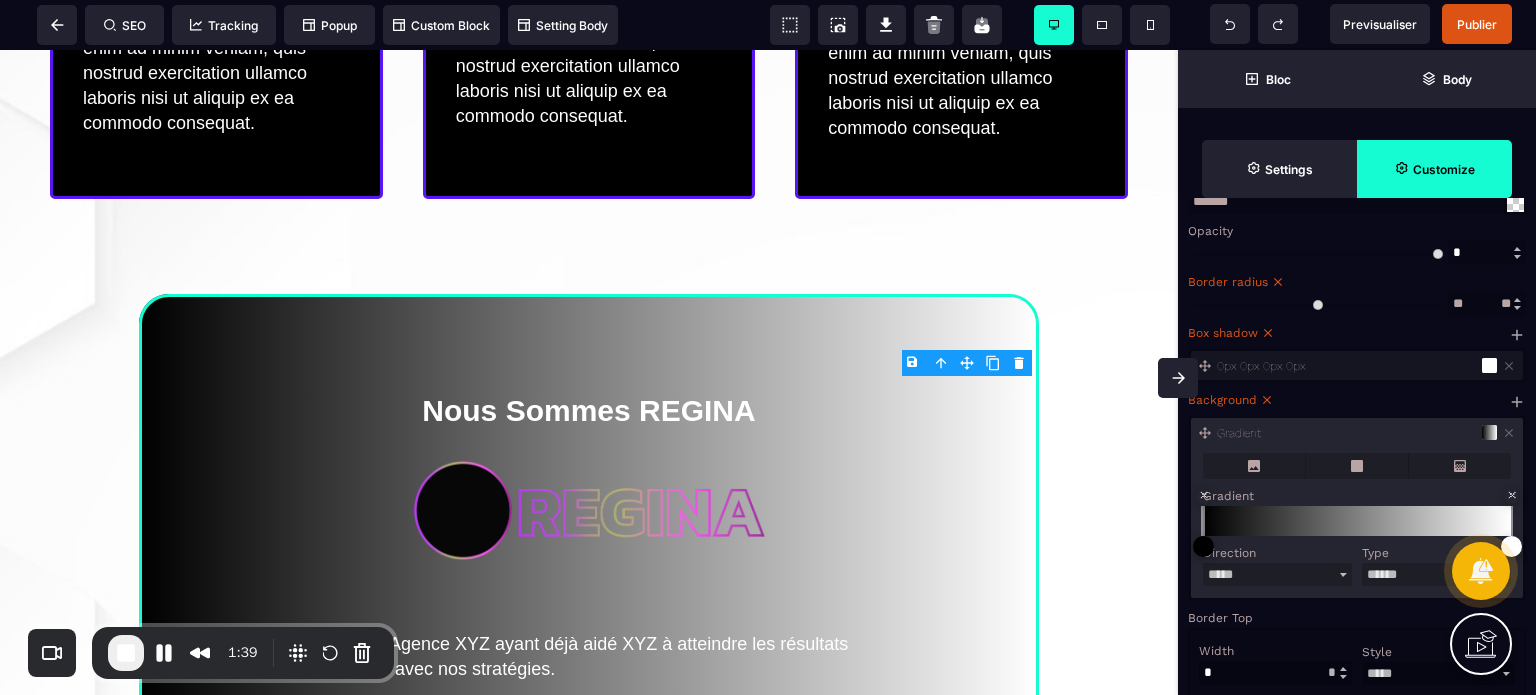 drag, startPoint x: 1195, startPoint y: 549, endPoint x: 1228, endPoint y: 551, distance: 33.06055 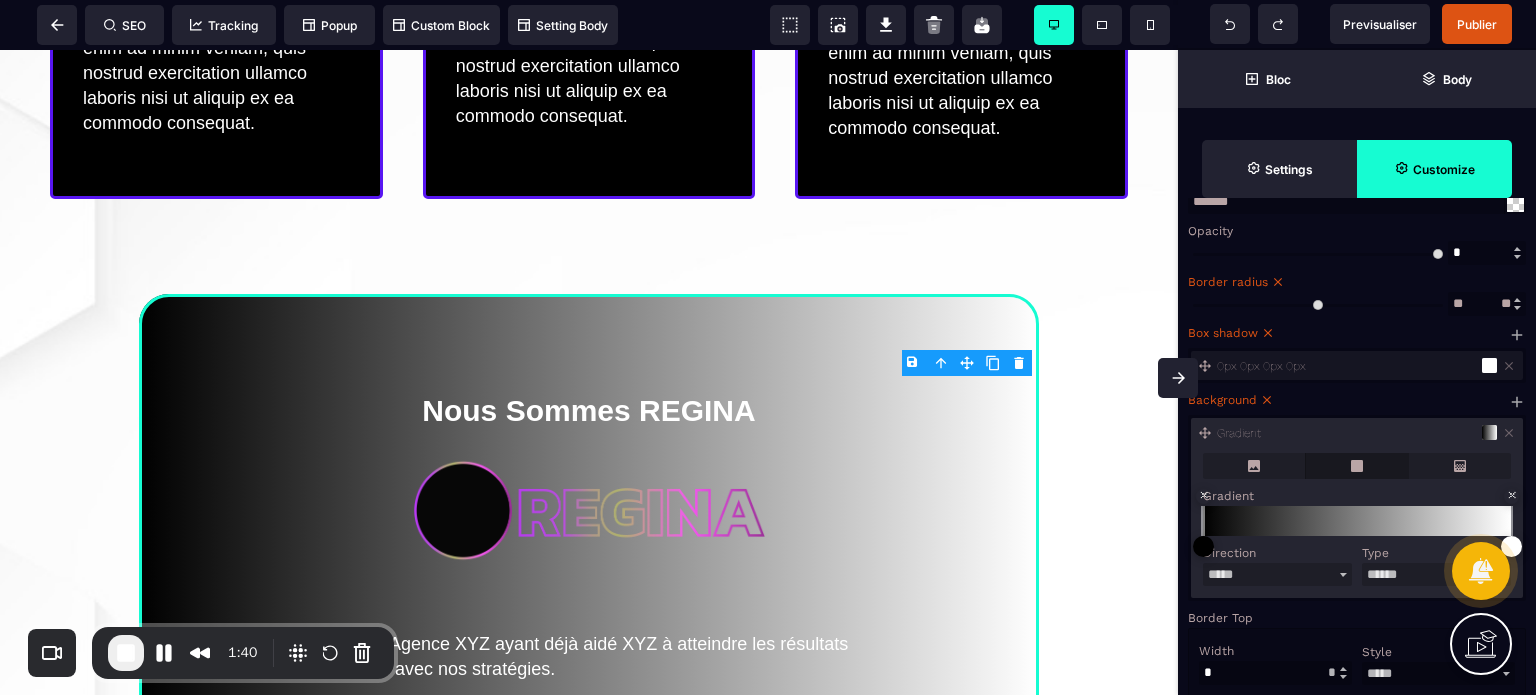 click at bounding box center [1357, 466] 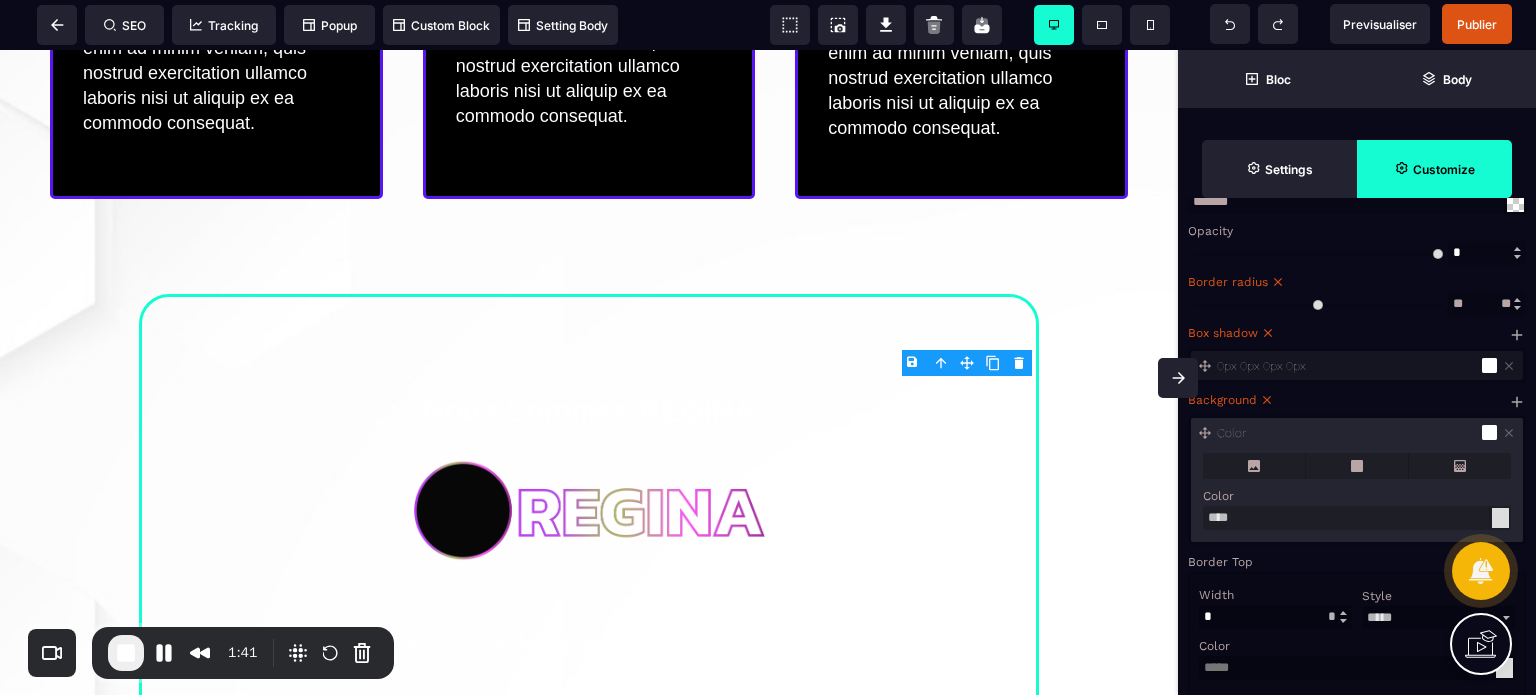 click on "Width
* **
Style
**** ***** ****** ****** ****** ****** ***** ***** ******
Color" at bounding box center (1357, 634) 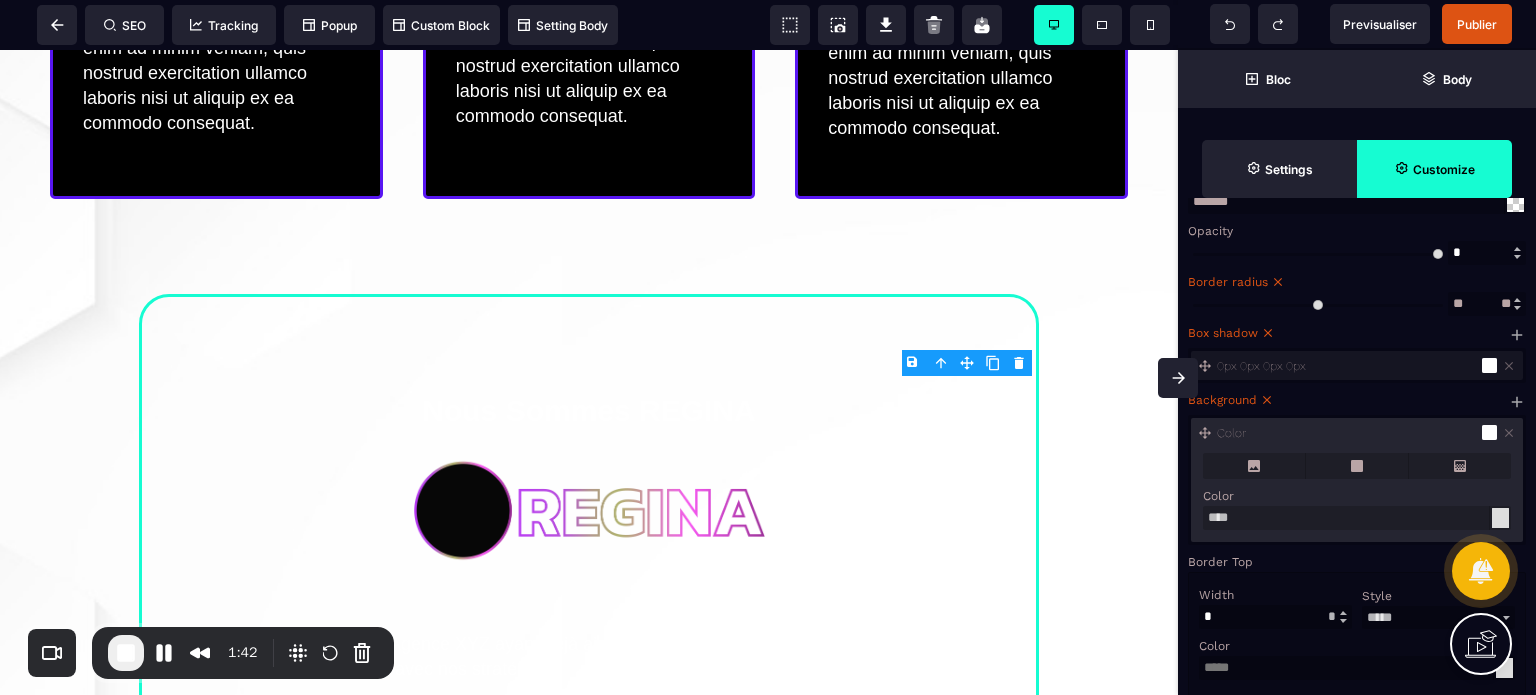 click 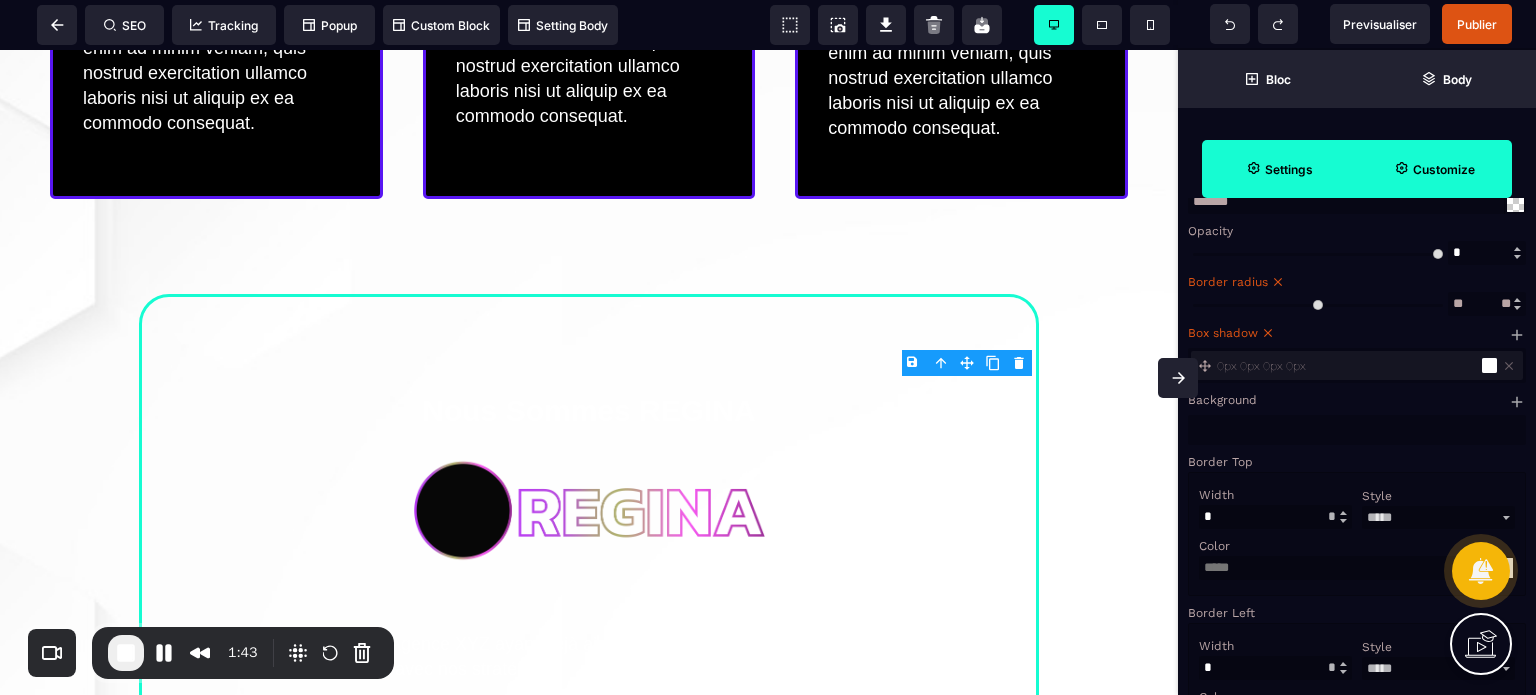 click 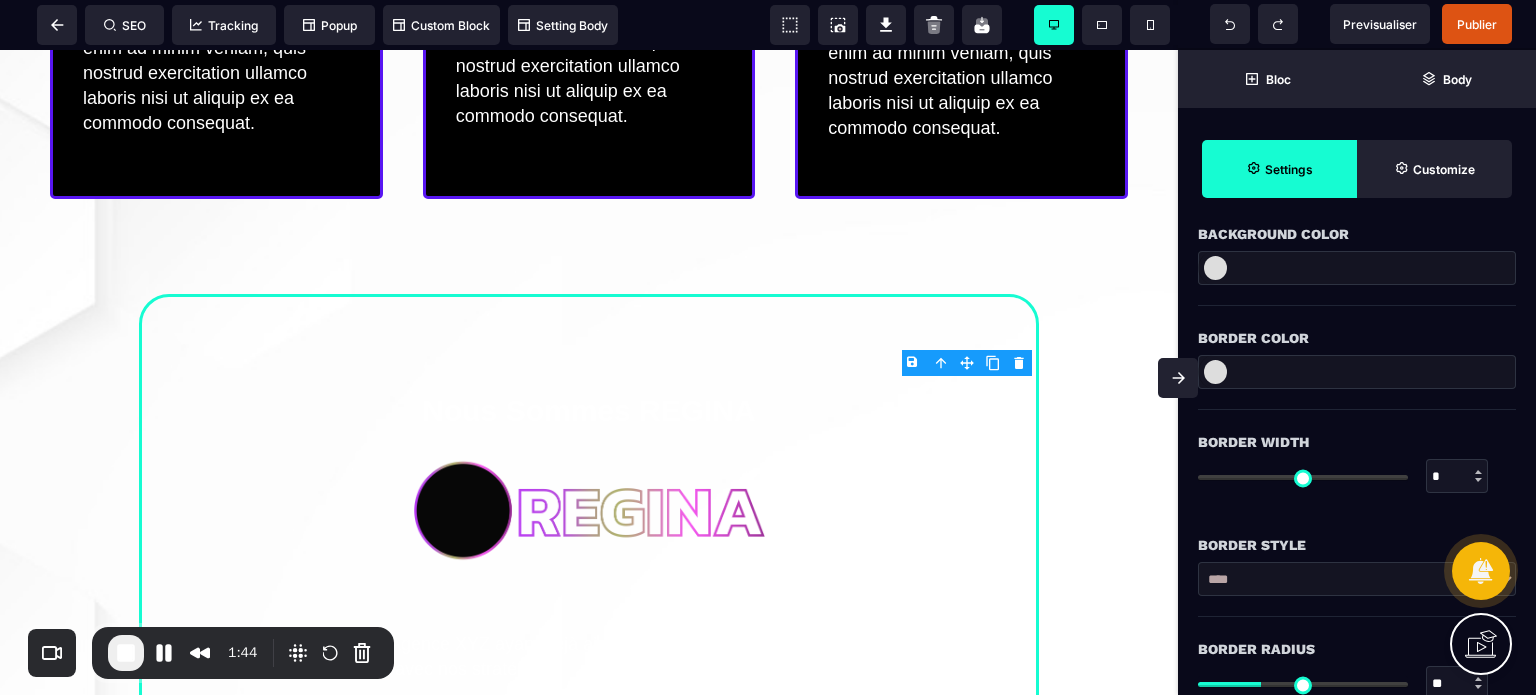 scroll, scrollTop: 338, scrollLeft: 0, axis: vertical 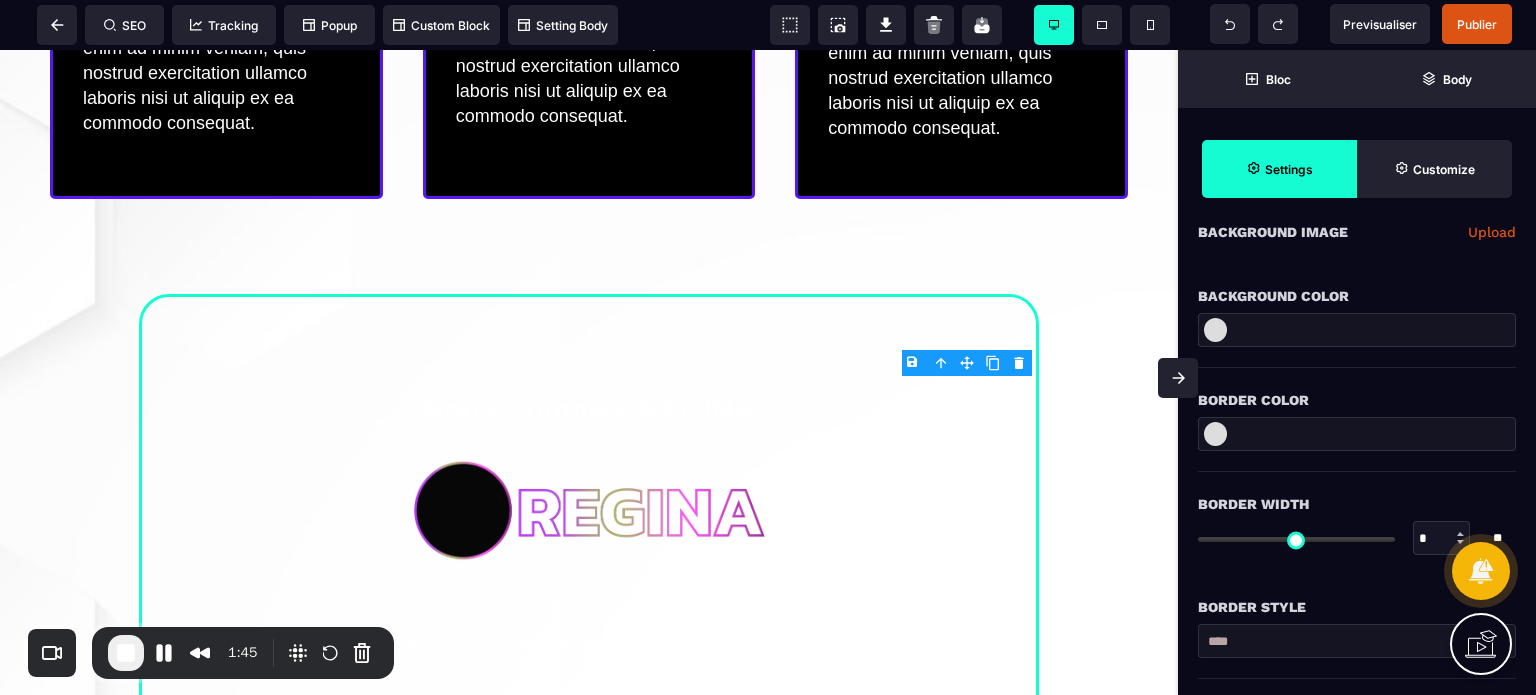 click at bounding box center (1215, 330) 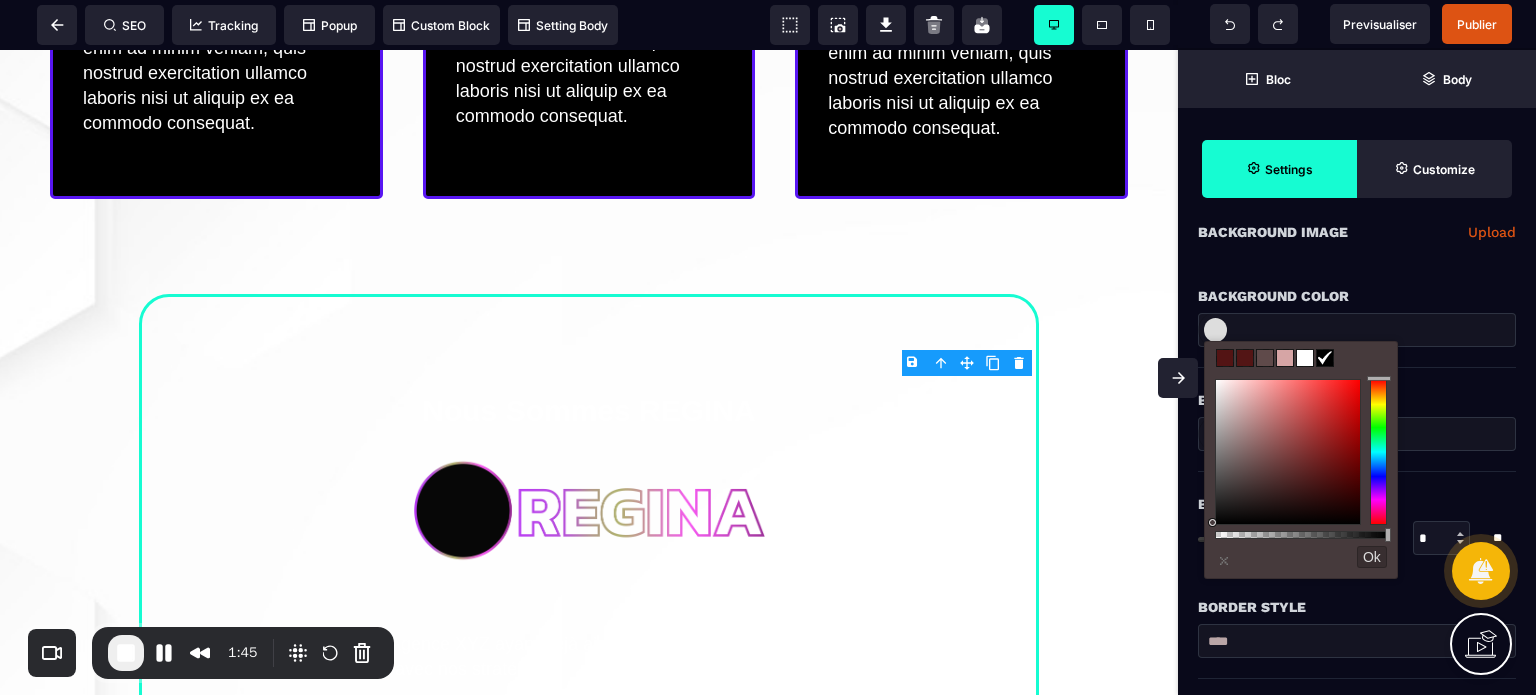 type on "*******" 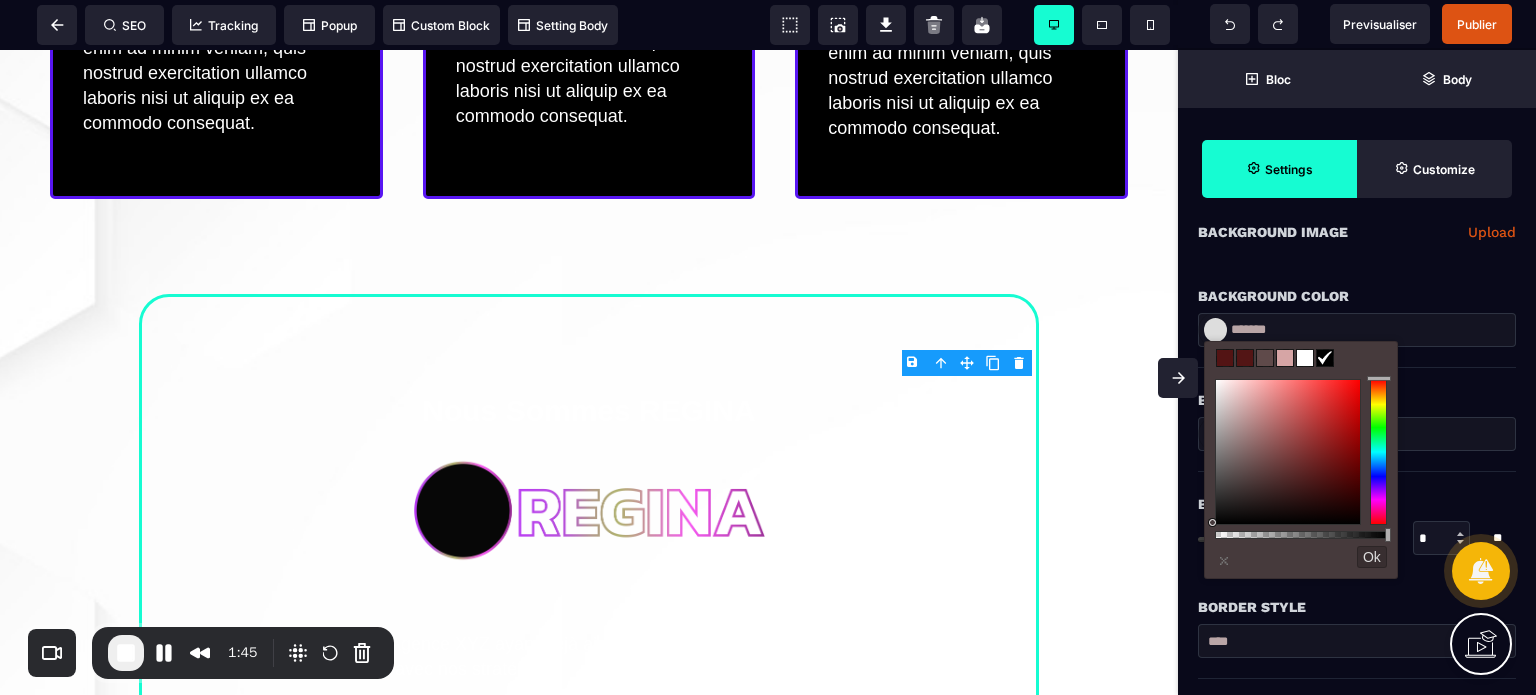 type on "*******" 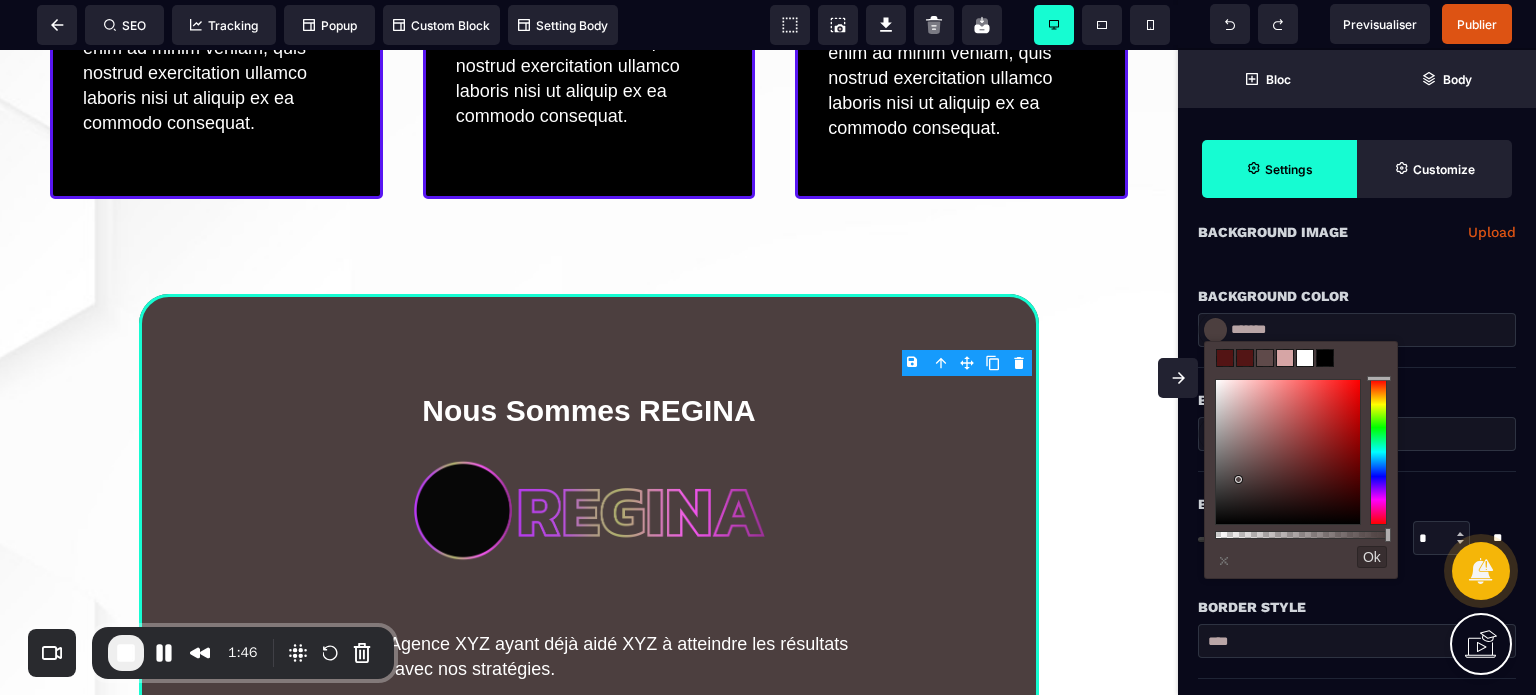 type on "*******" 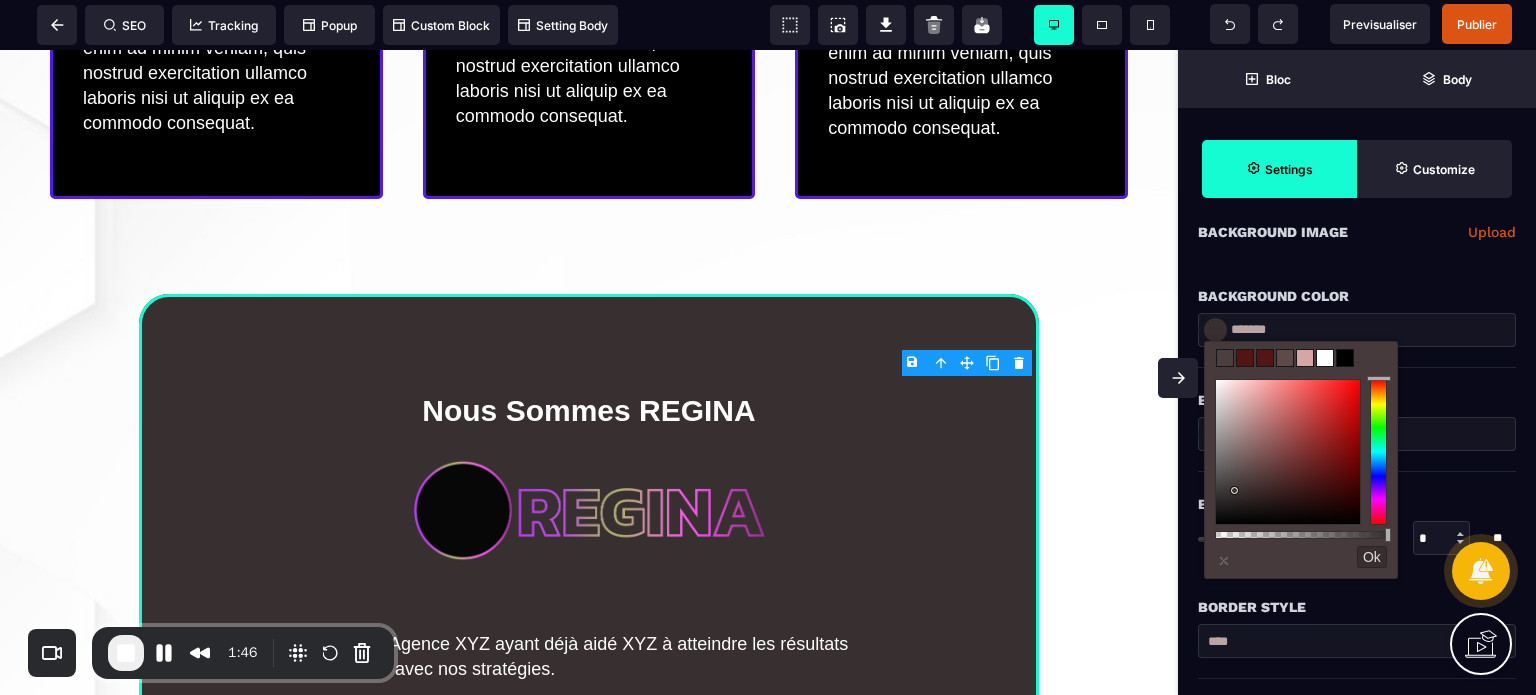 type on "*******" 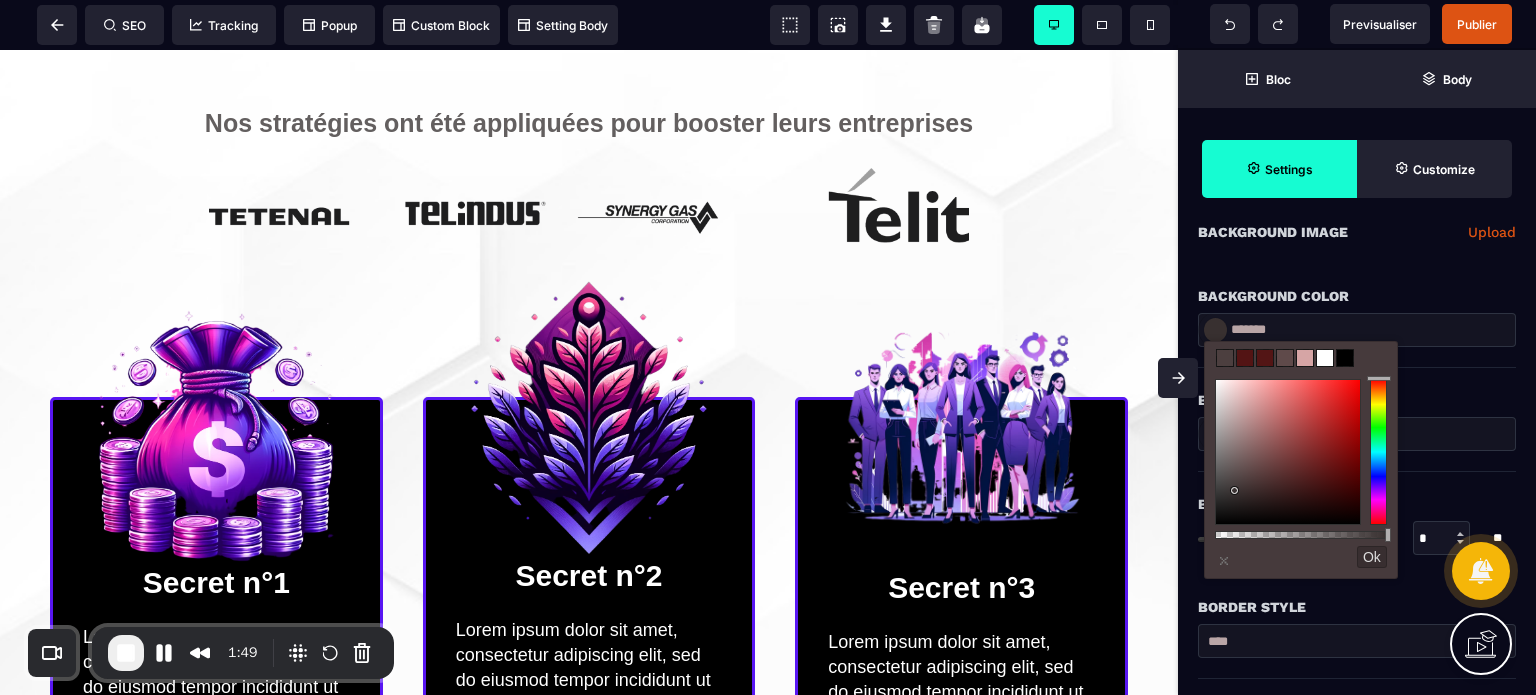 scroll, scrollTop: 1025, scrollLeft: 0, axis: vertical 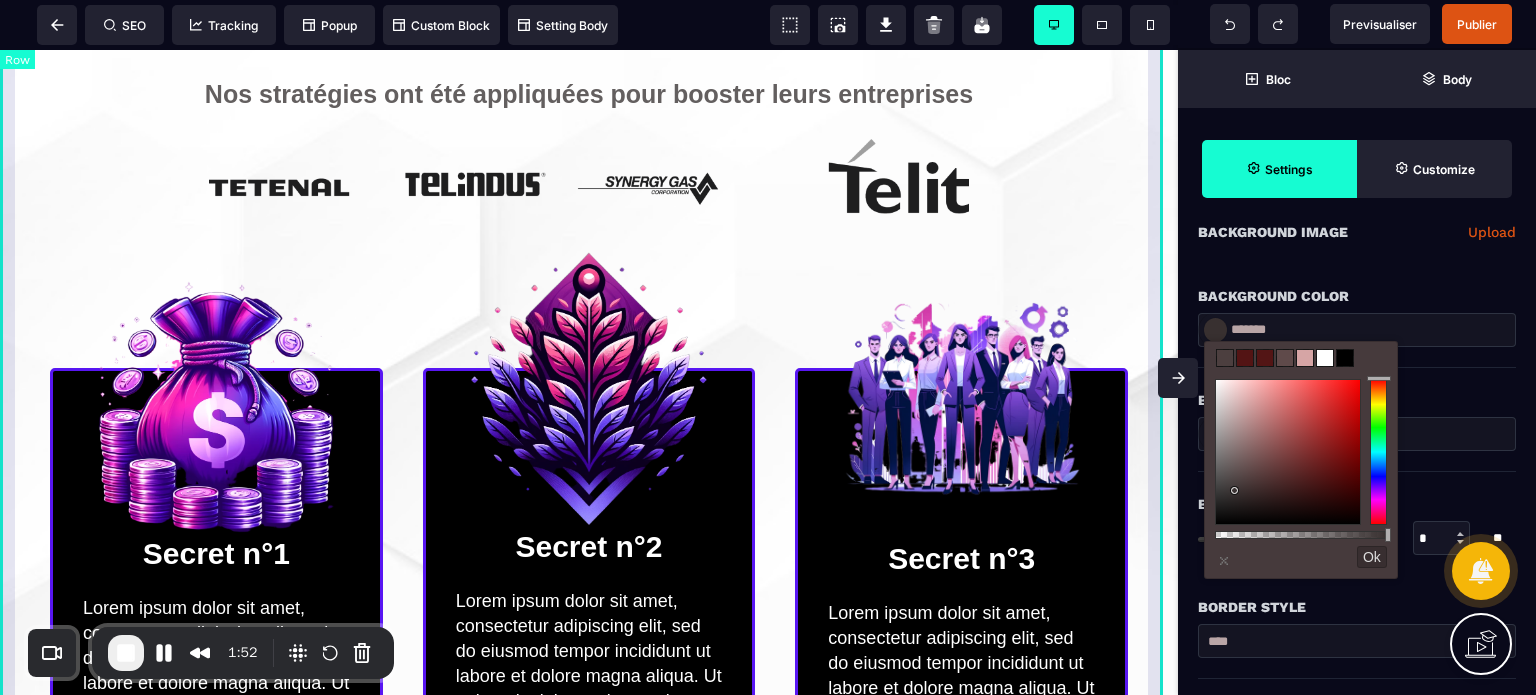 click on "Nos stratégies ont été appliquées pour booster leurs entreprises Secret n°1 Lorem ipsum dolor sit amet, consectetur adipiscing elit, sed do eiusmod tempor incididunt ut labore et dolore magna aliqua. Ut enim ad minim veniam, quis nostrud exercitation ullamco laboris nisi ut aliquip ex ea commodo consequat. Secret n°2 Lorem ipsum dolor sit amet, consectetur adipiscing elit, sed do eiusmod tempor incididunt ut labore et dolore magna aliqua. Ut enim ad minim veniam, quis nostrud exercitation ullamco laboris nisi ut aliquip ex ea commodo consequat. Secret n°3 Lorem ipsum dolor sit amet, consectetur adipiscing elit, sed do eiusmod tempor incididunt ut labore et dolore magna aliqua. Ut enim ad minim veniam, quis nostrud exercitation ullamco laboris nisi ut aliquip ex ea commodo consequat. Nous Sommes REGINA RESERVEZ VOTRE PLACE" at bounding box center (589, 887) 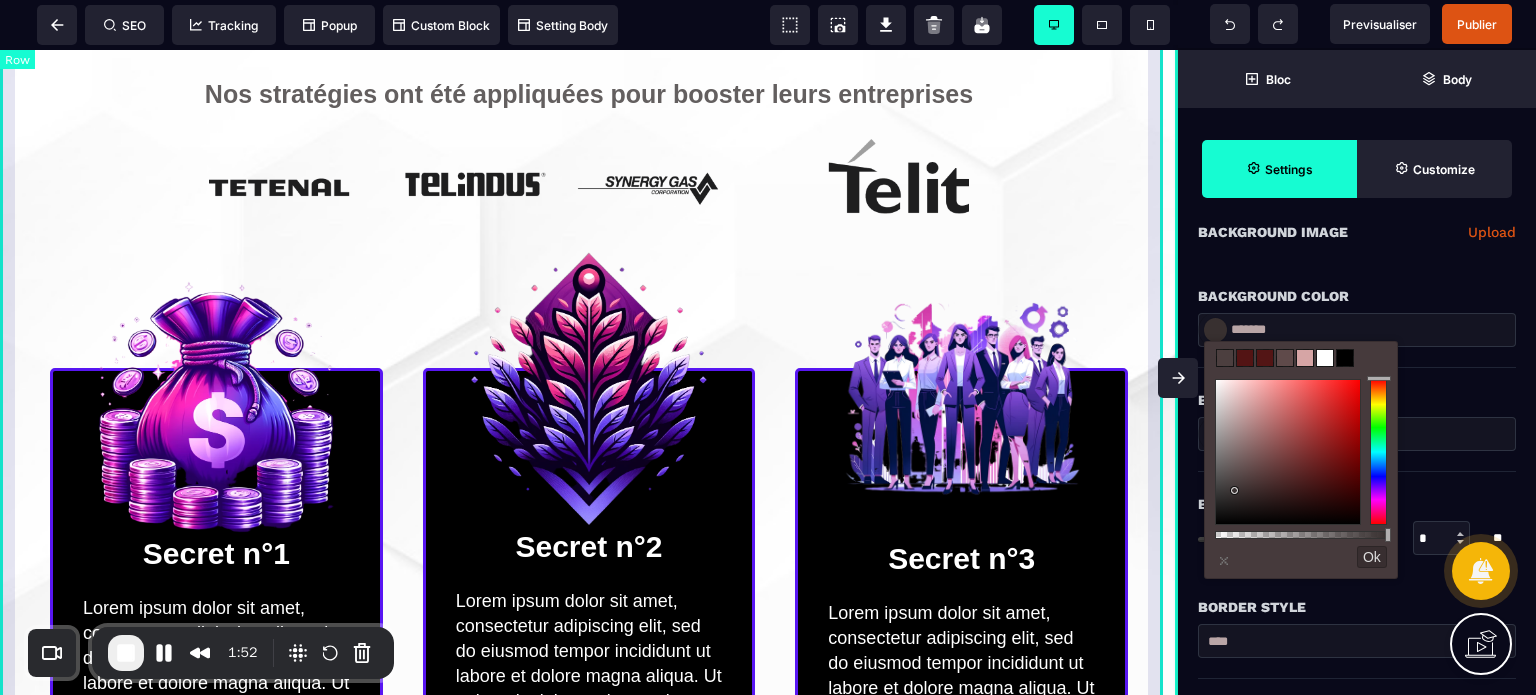 select on "*********" 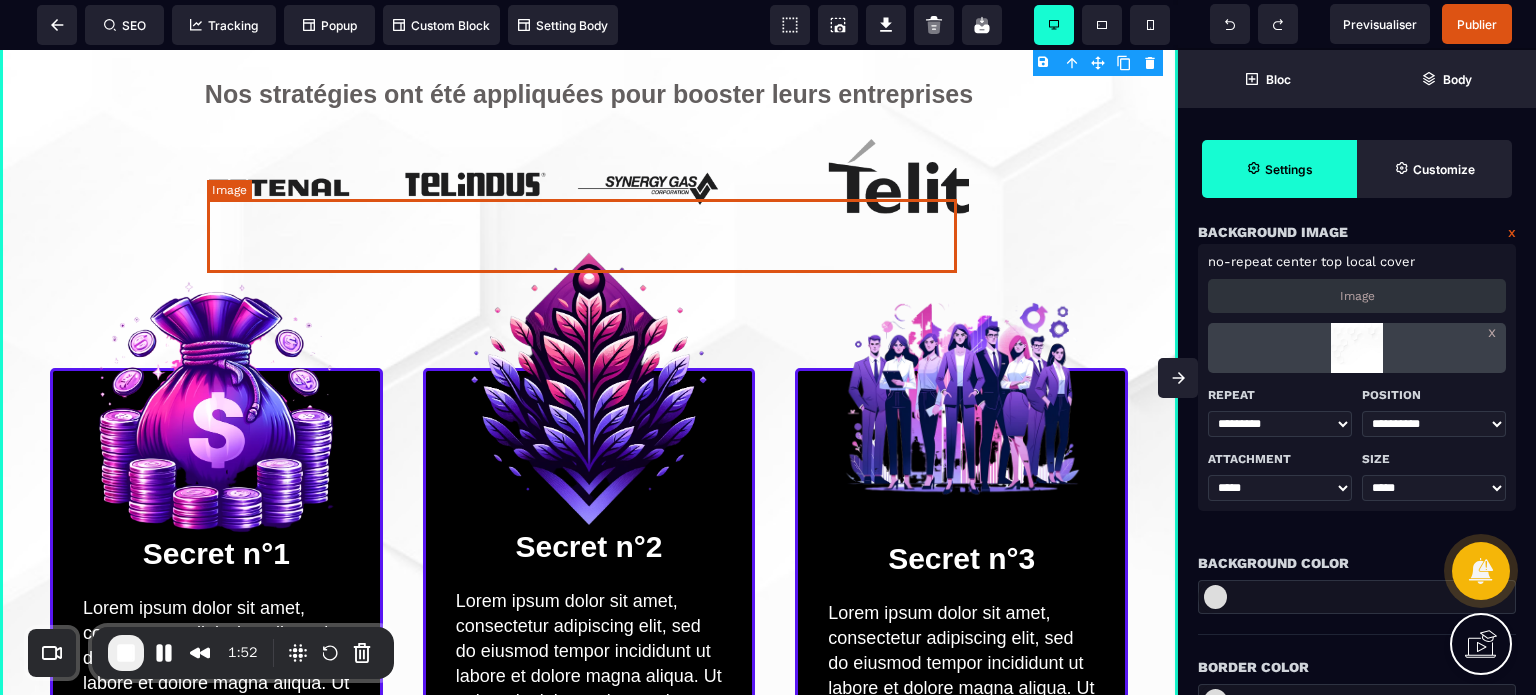 type on "*" 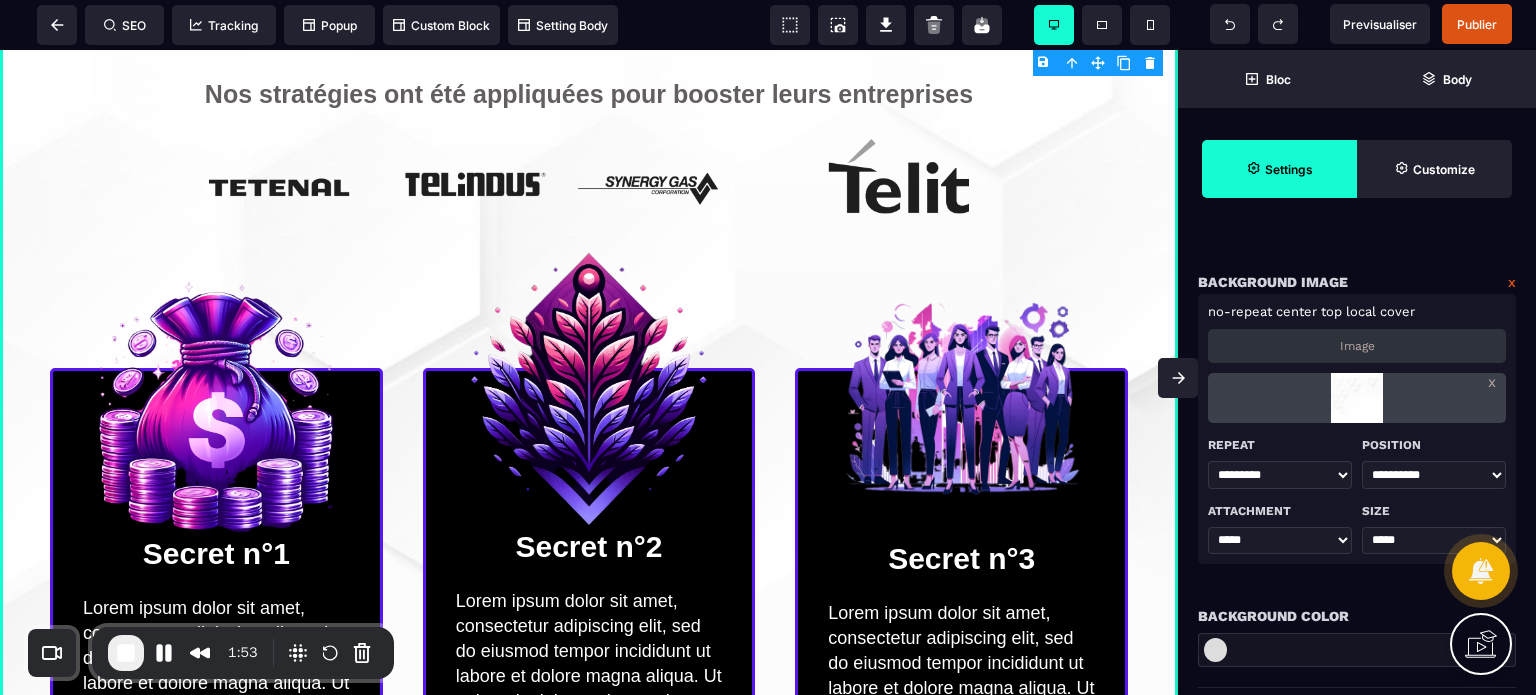 scroll, scrollTop: 0, scrollLeft: 0, axis: both 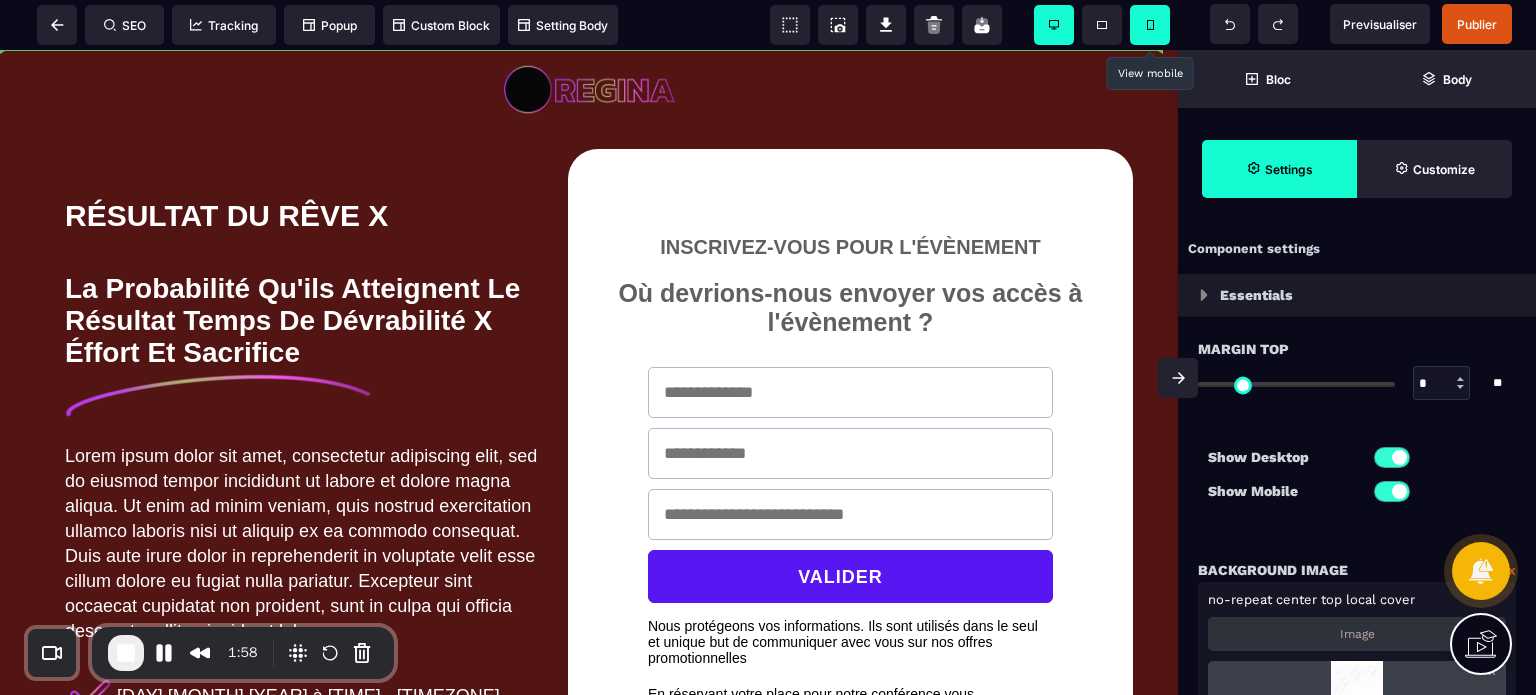 drag, startPoint x: 1097, startPoint y: 59, endPoint x: 1143, endPoint y: 40, distance: 49.76947 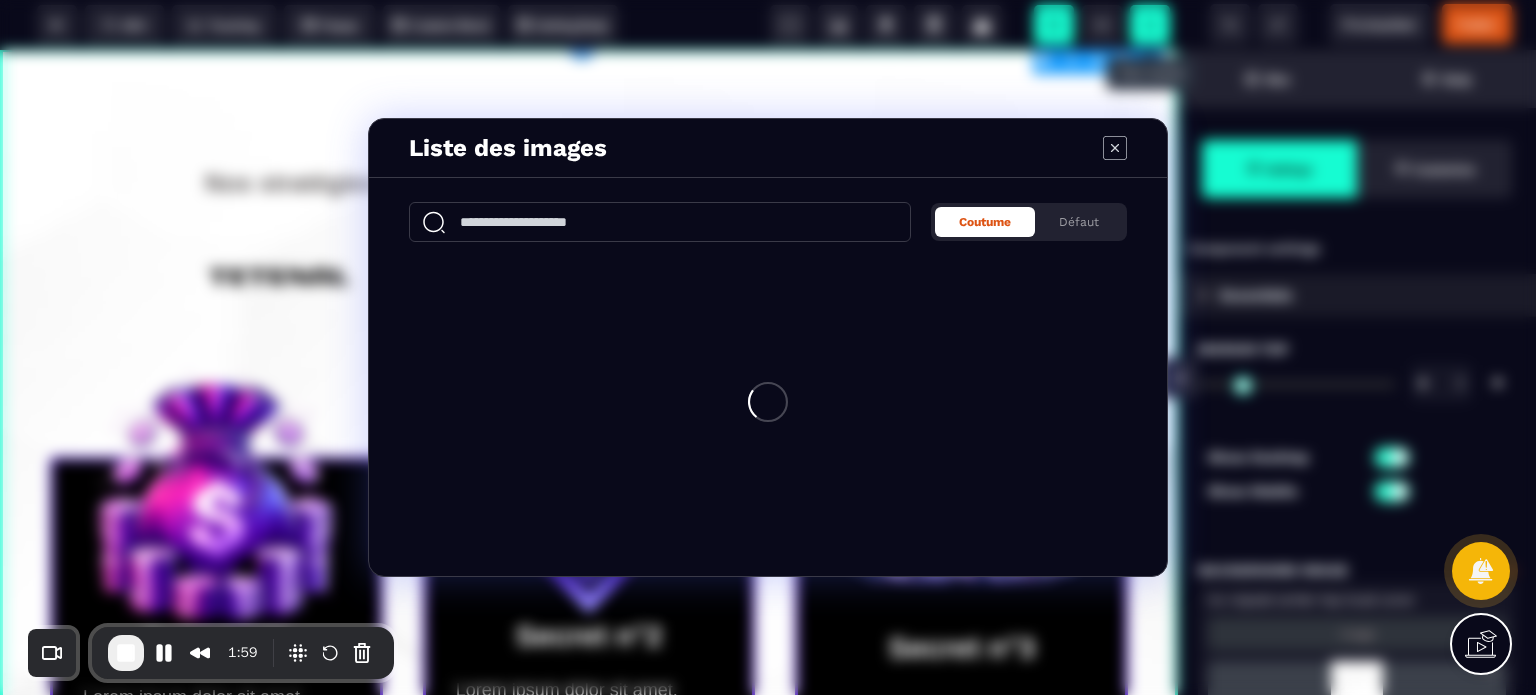 scroll, scrollTop: 1906, scrollLeft: 0, axis: vertical 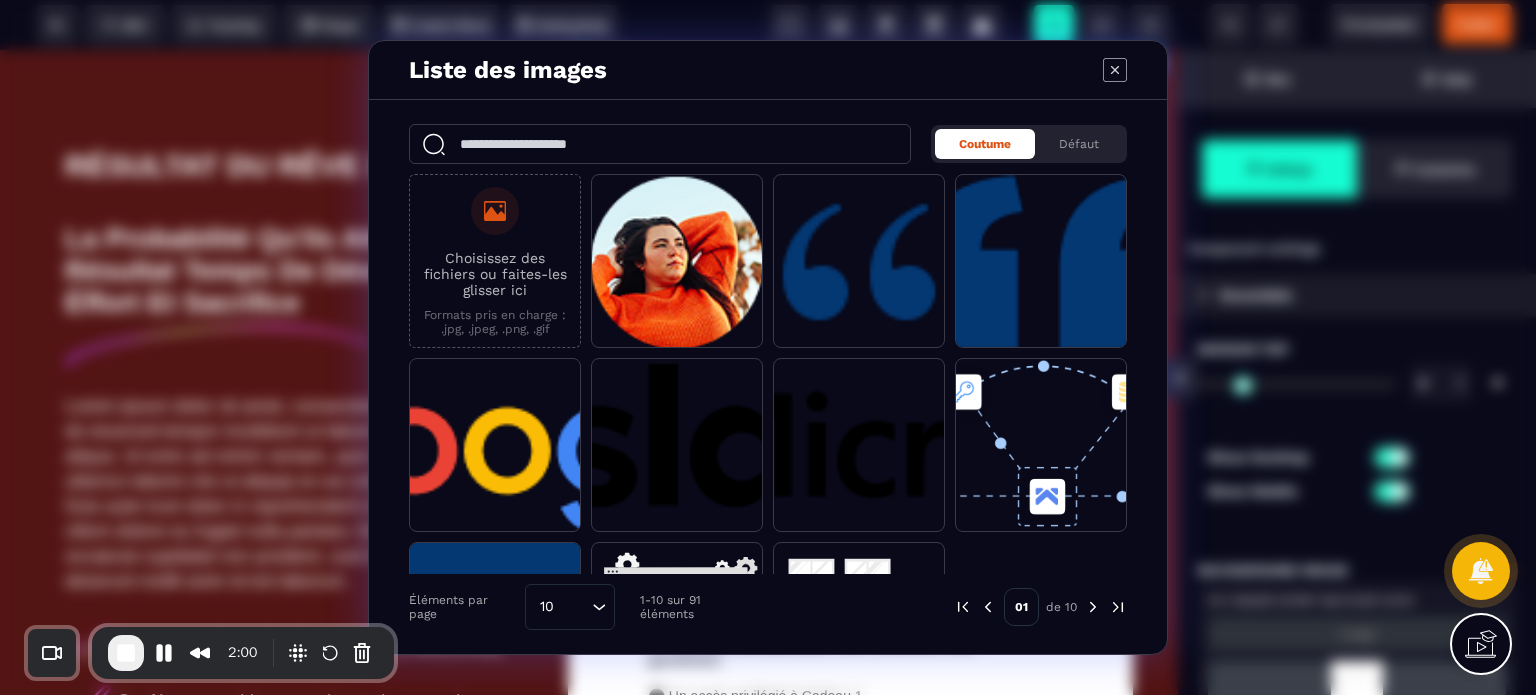 click 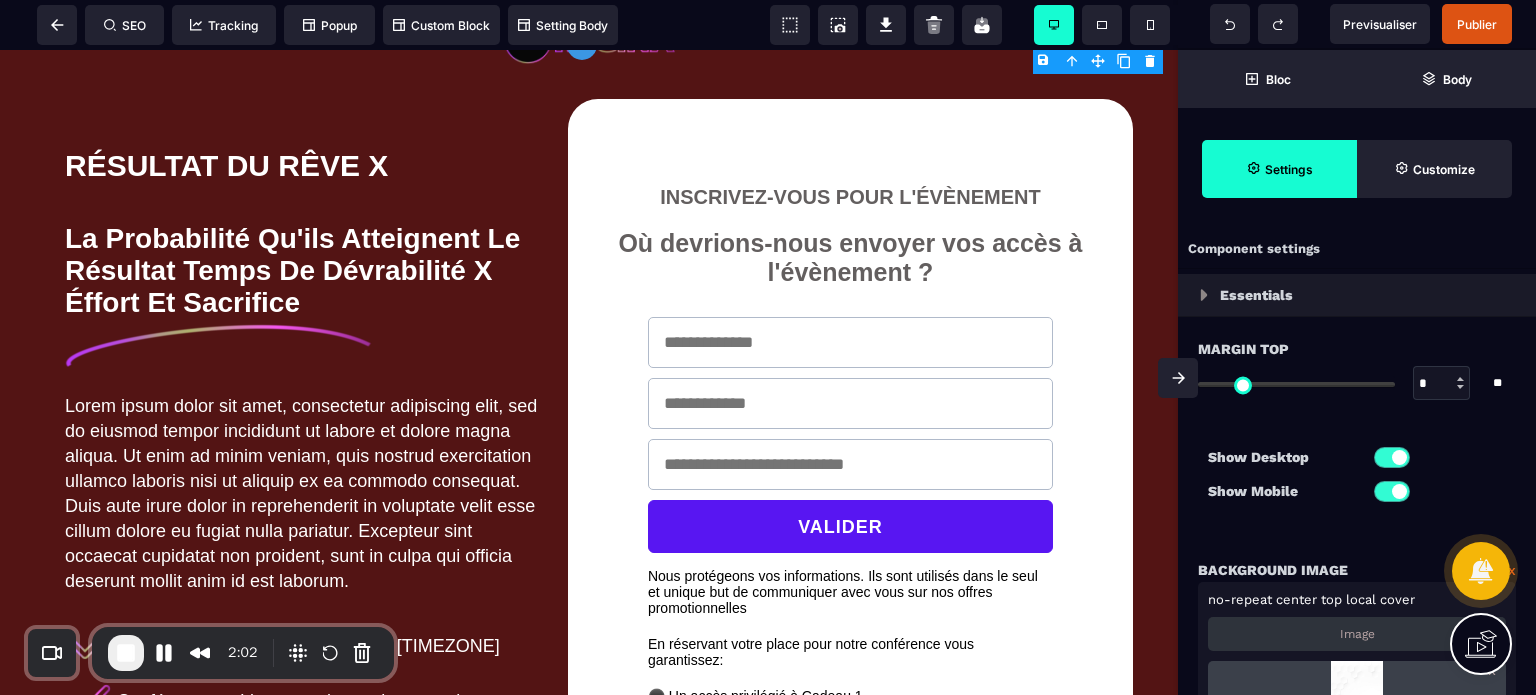 scroll, scrollTop: 1560, scrollLeft: 0, axis: vertical 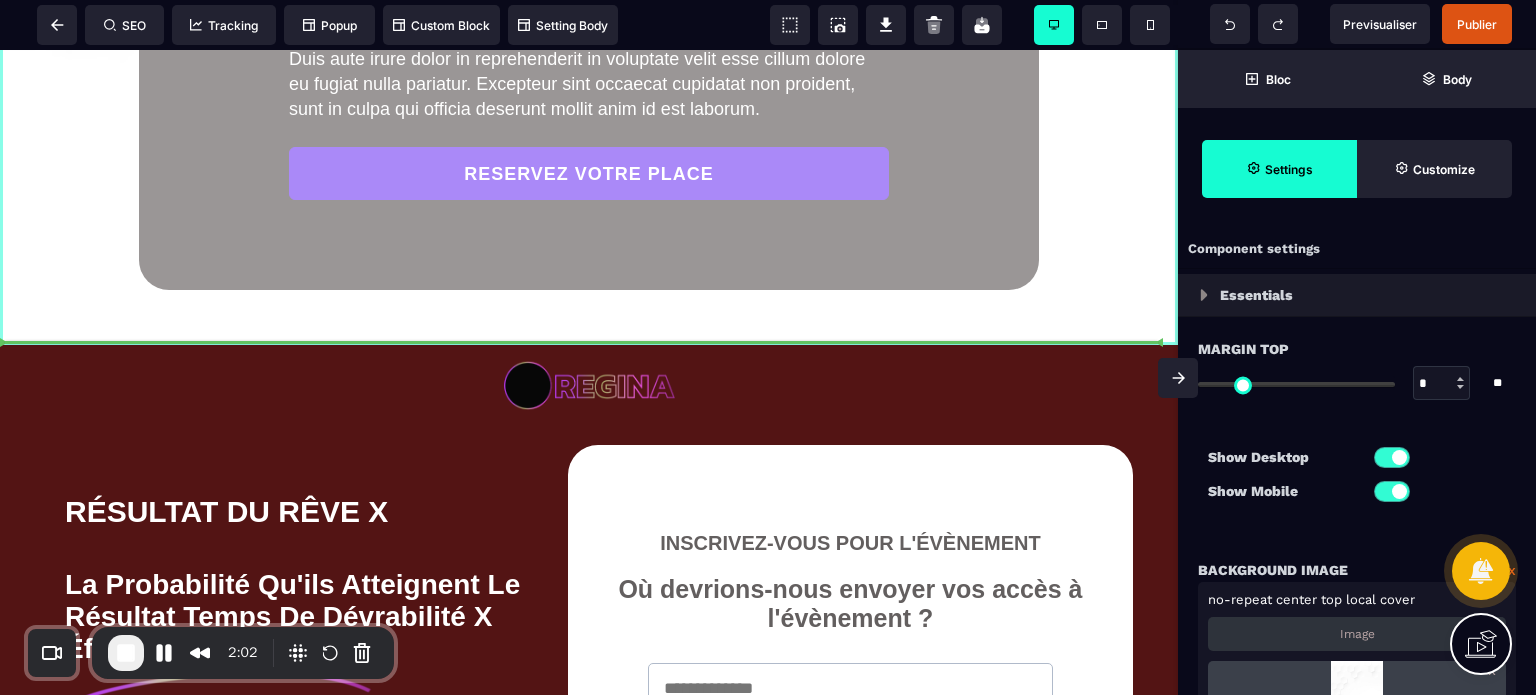 drag, startPoint x: 1096, startPoint y: 112, endPoint x: 1062, endPoint y: 255, distance: 146.98639 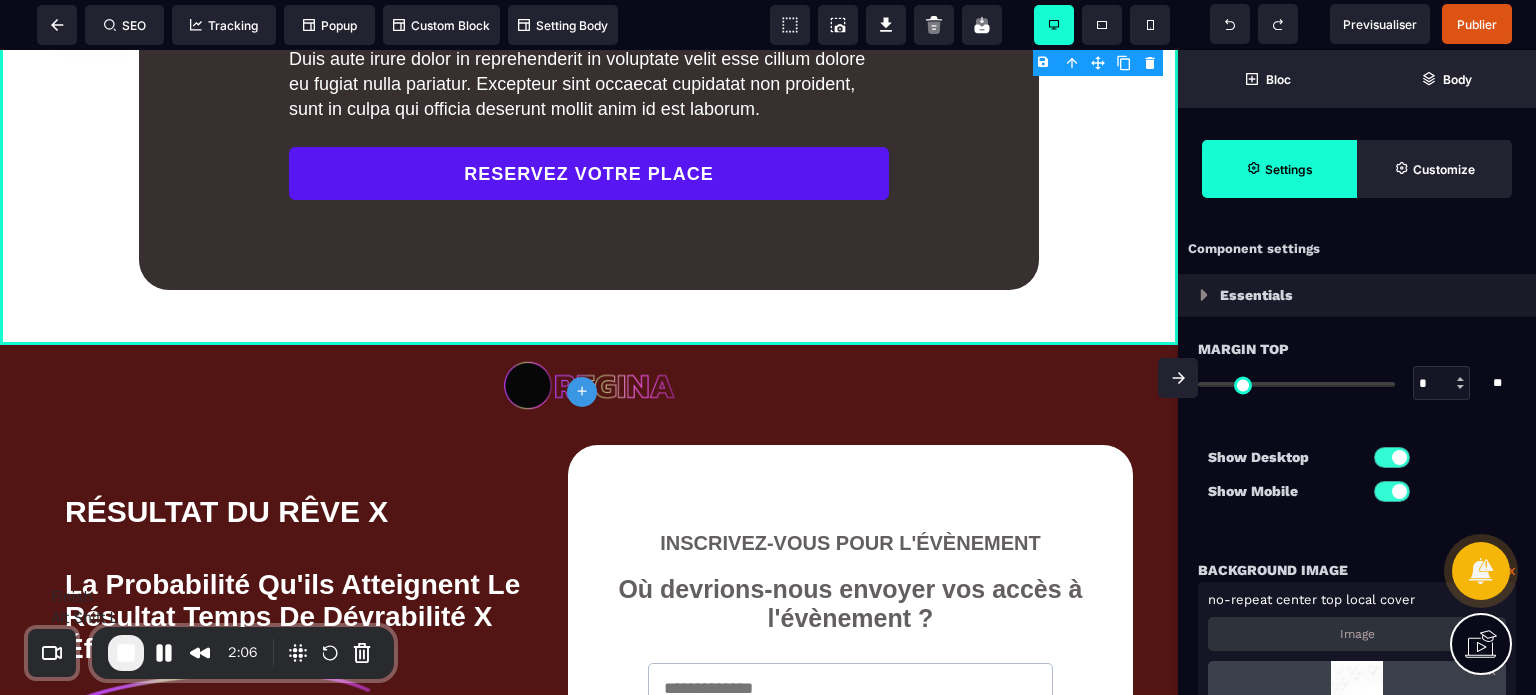 click at bounding box center [126, 653] 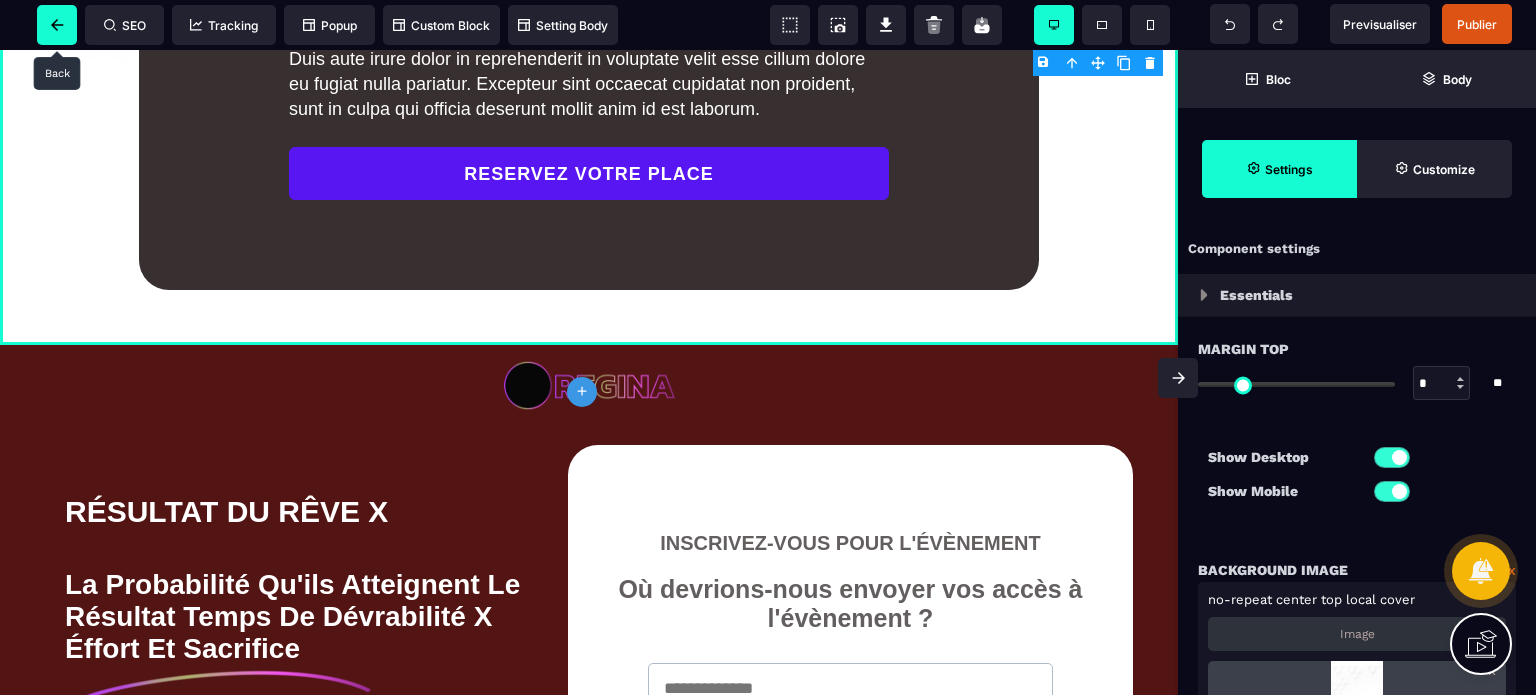 click at bounding box center [57, 25] 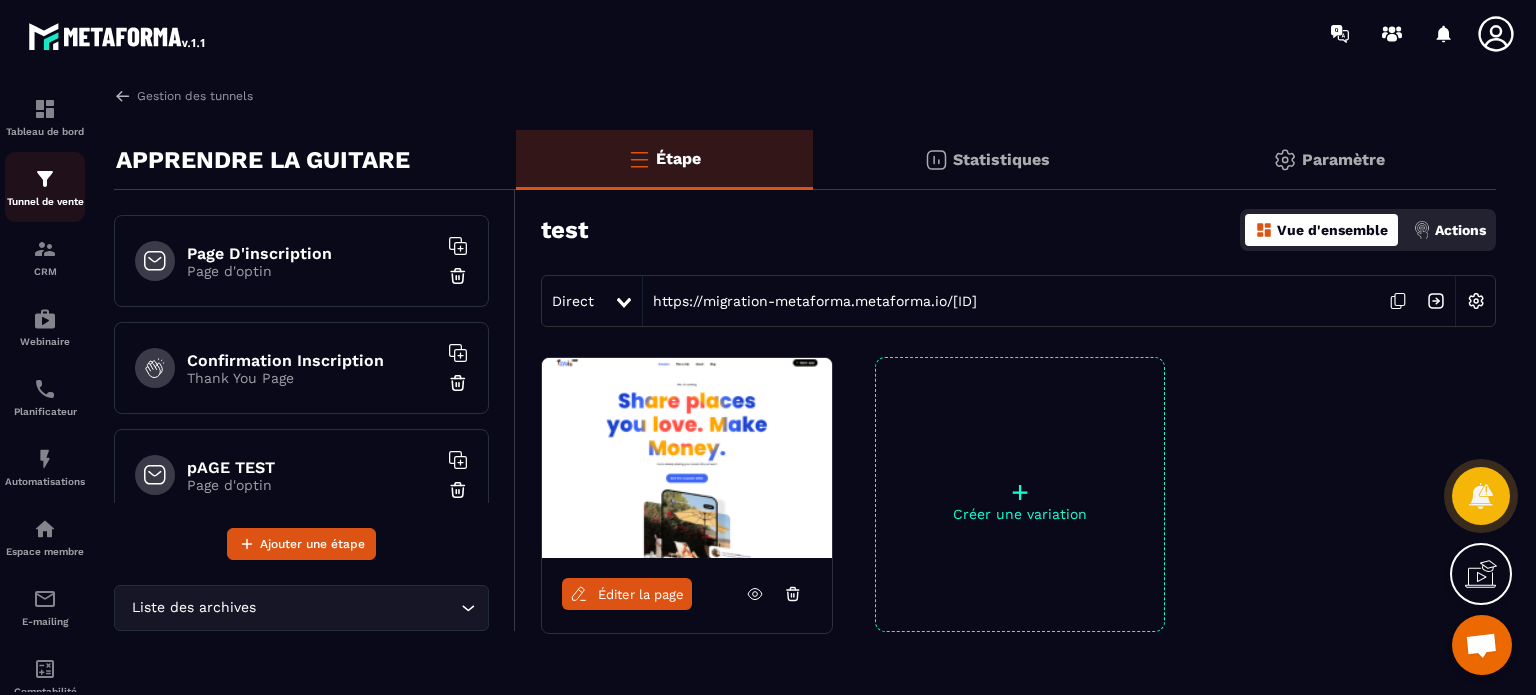click on "Tunnel de vente" 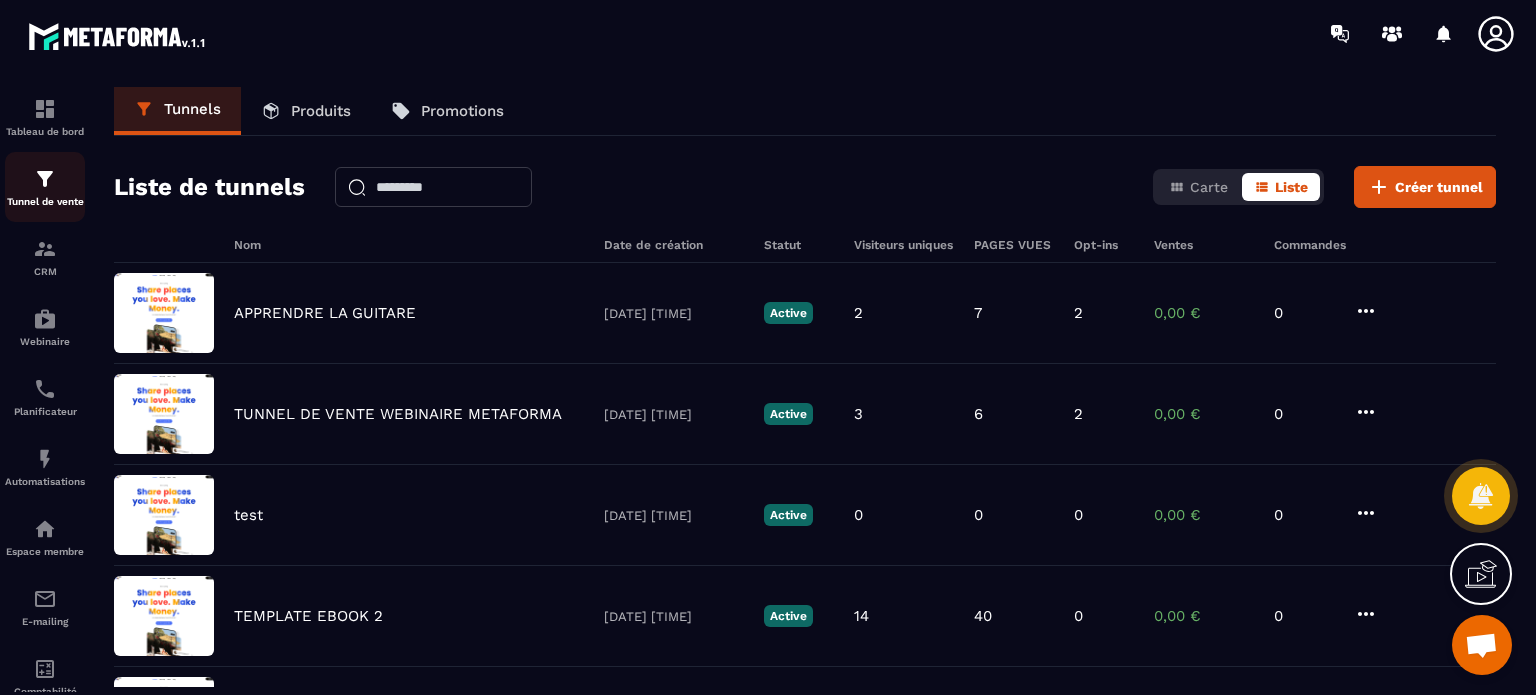 click on "Tunnel de vente" at bounding box center [45, 187] 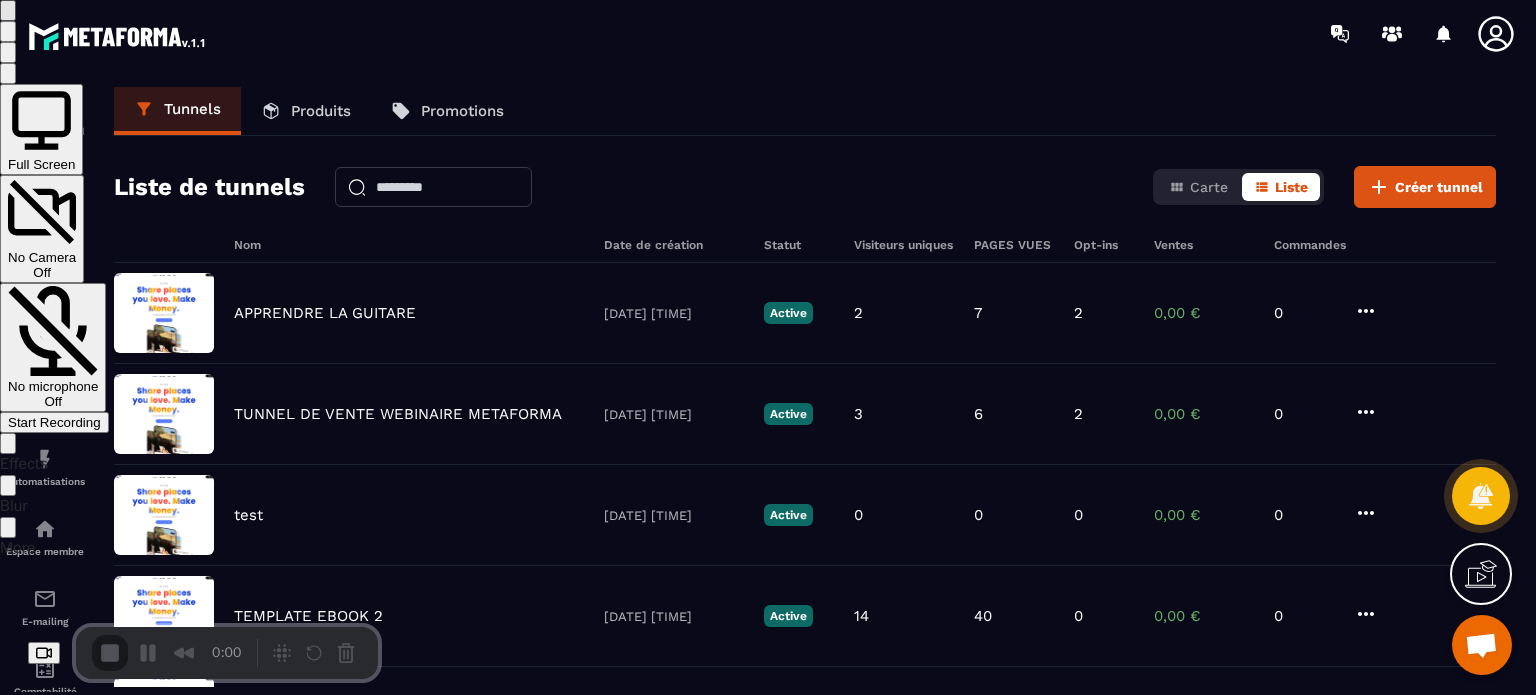 click on "Start Recording" at bounding box center [54, 422] 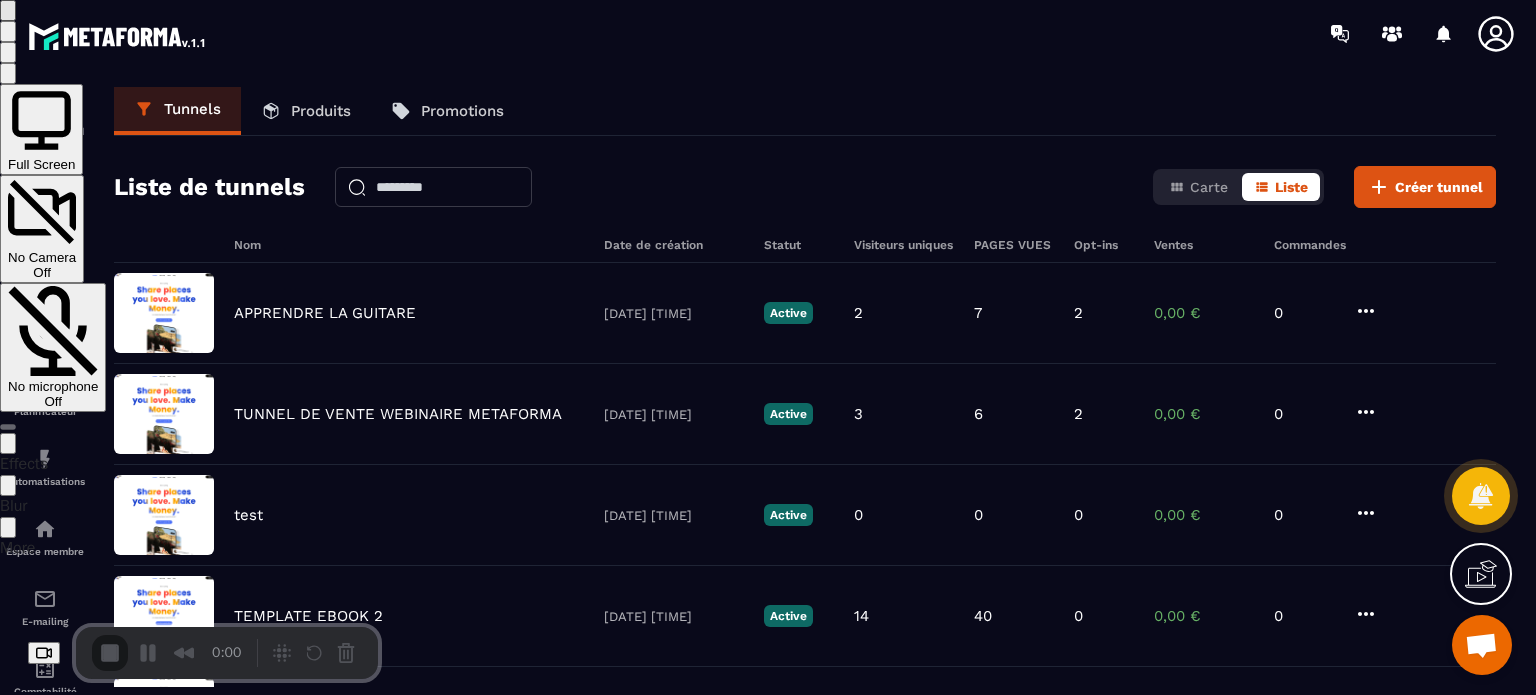 click on "Yes, proceed" at bounding box center [435, 1433] 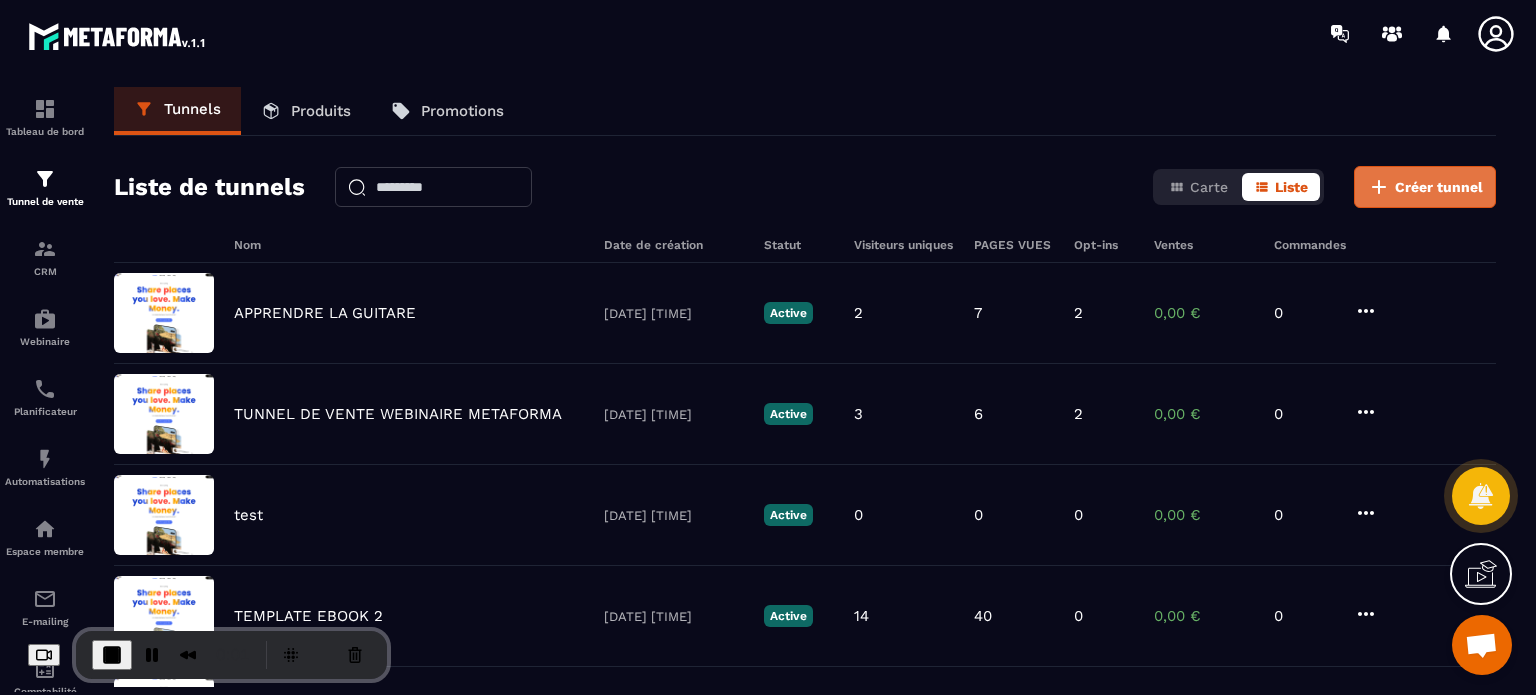 click on "Créer tunnel" at bounding box center (1439, 187) 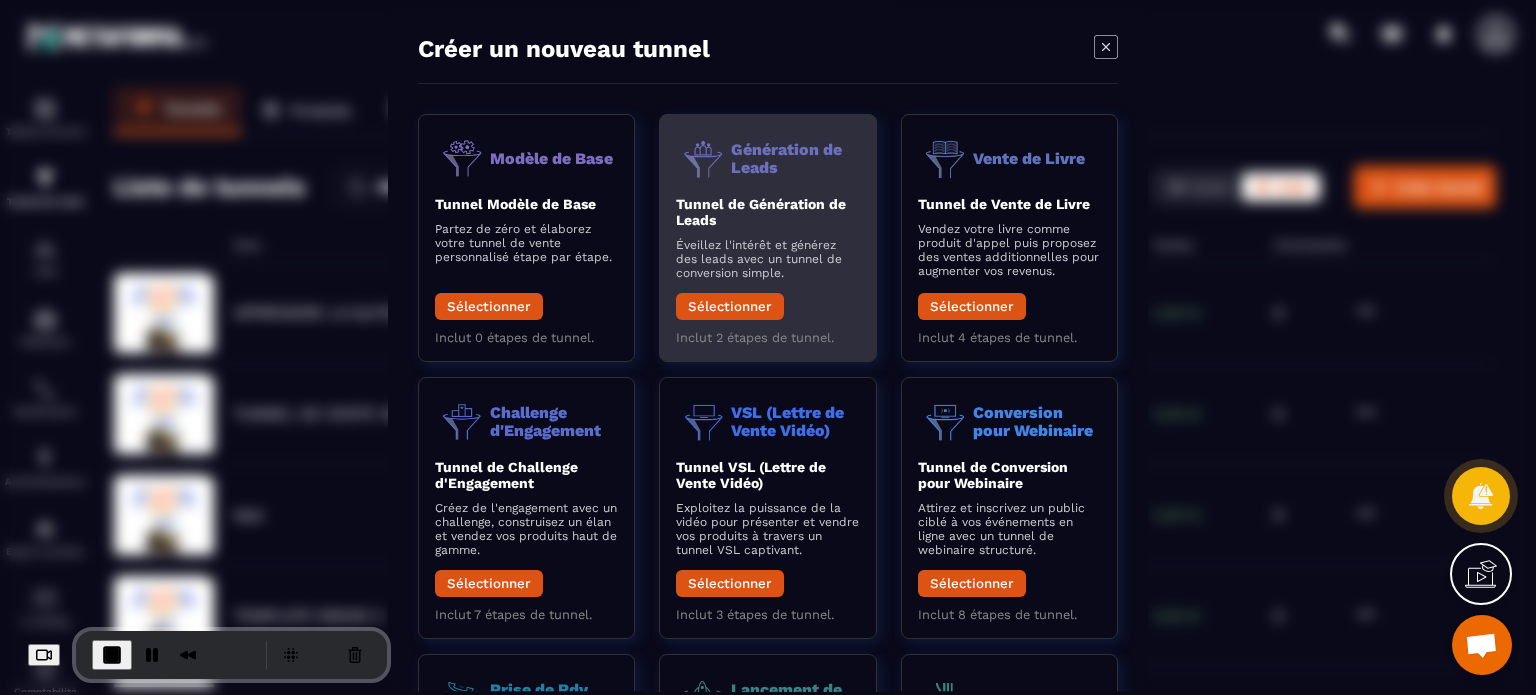 click on "Tunnel de Génération de Leads Éveillez l'intérêt et générez des leads avec un tunnel de conversion simple. Sélectionner" at bounding box center [767, 263] 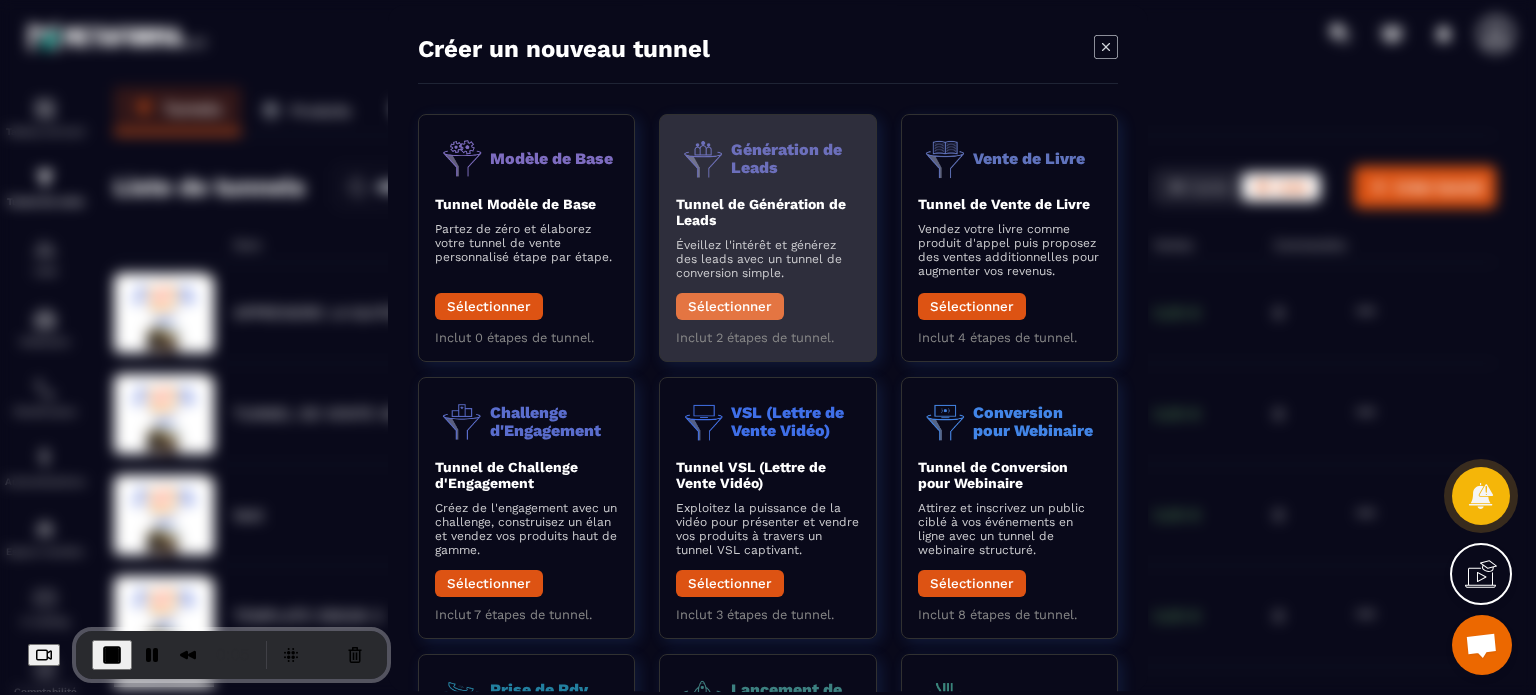 click on "Sélectionner" at bounding box center (730, 306) 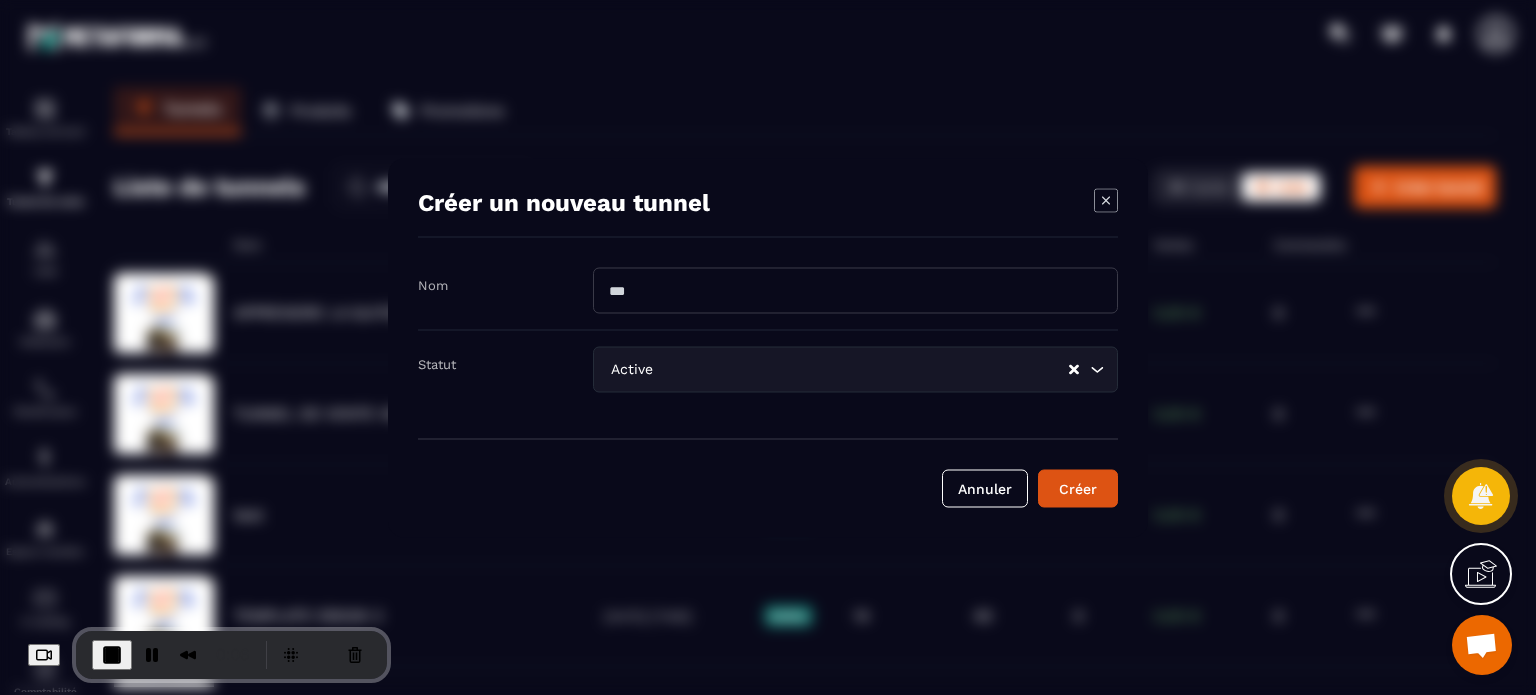 click at bounding box center (855, 290) 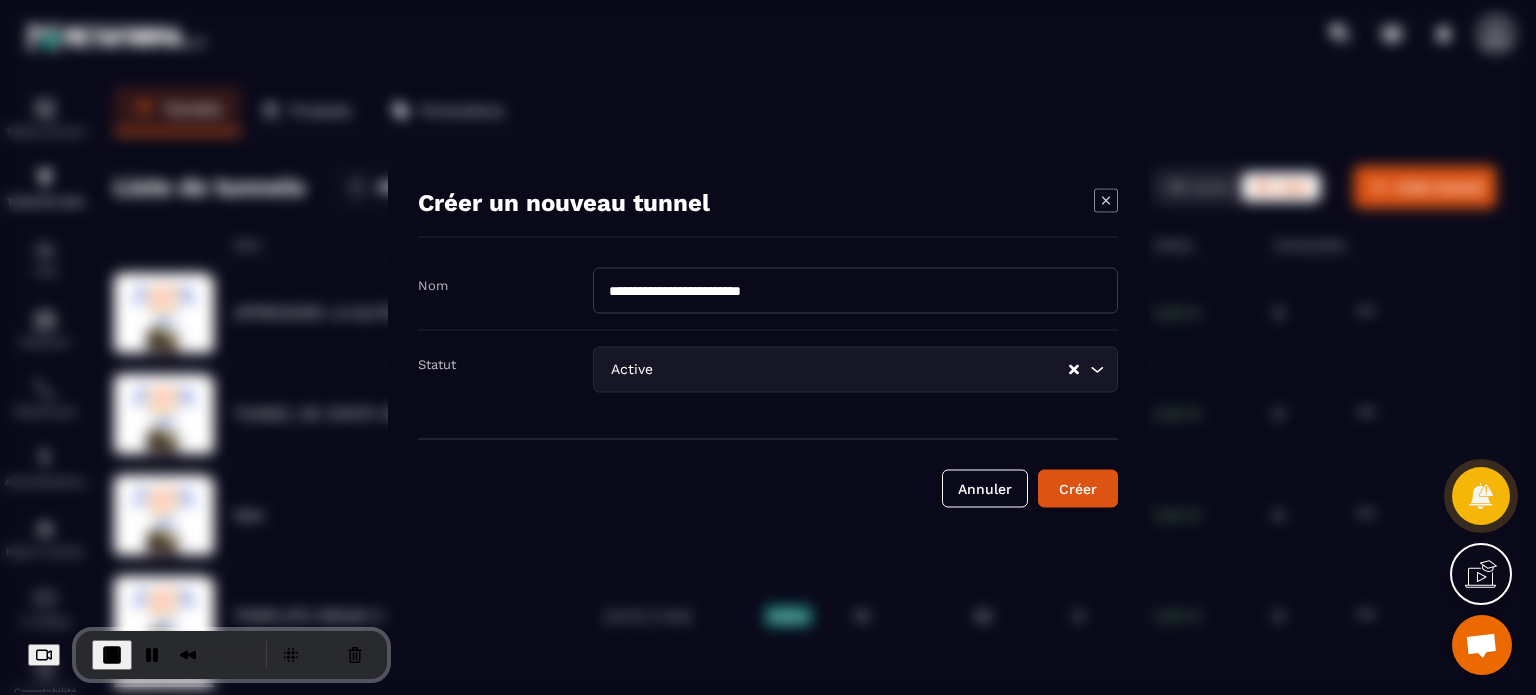 type on "**********" 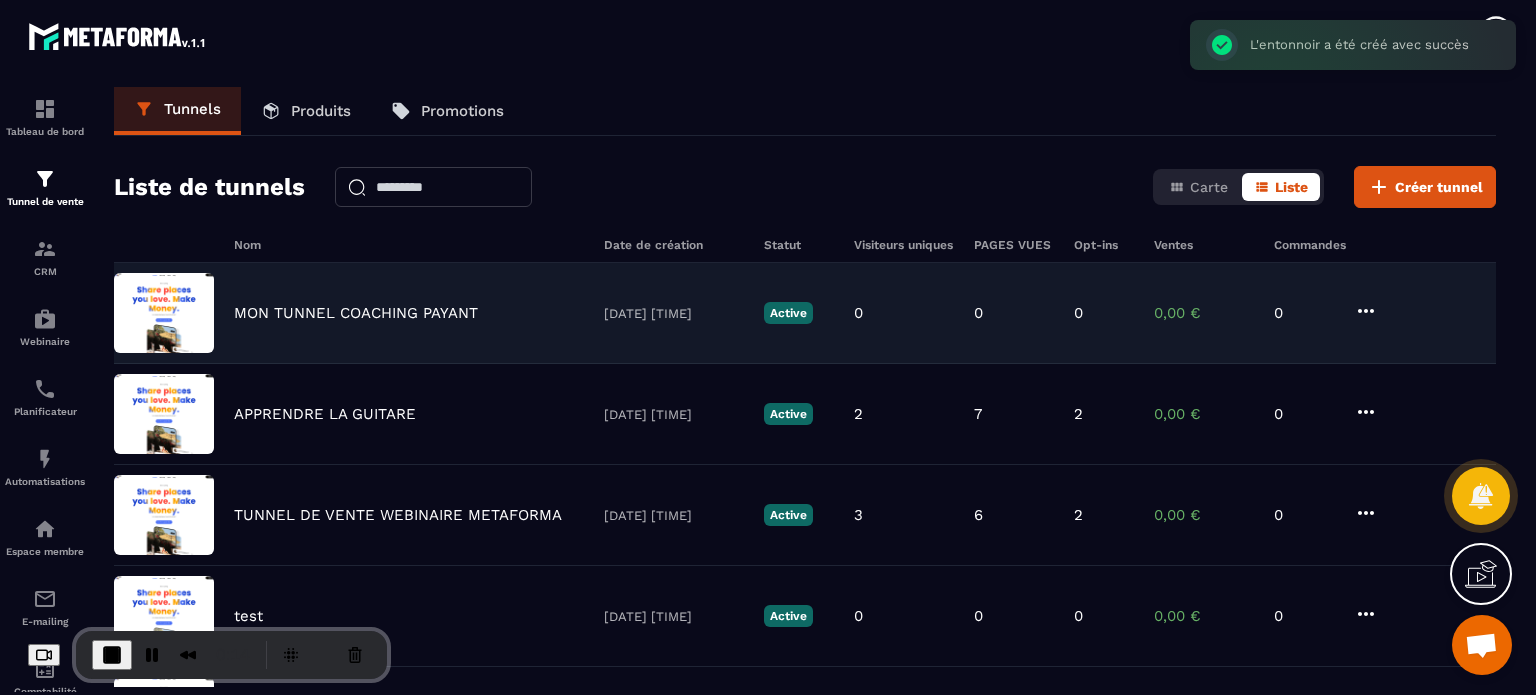 click on "MON TUNNEL COACHING PAYANT" at bounding box center [356, 313] 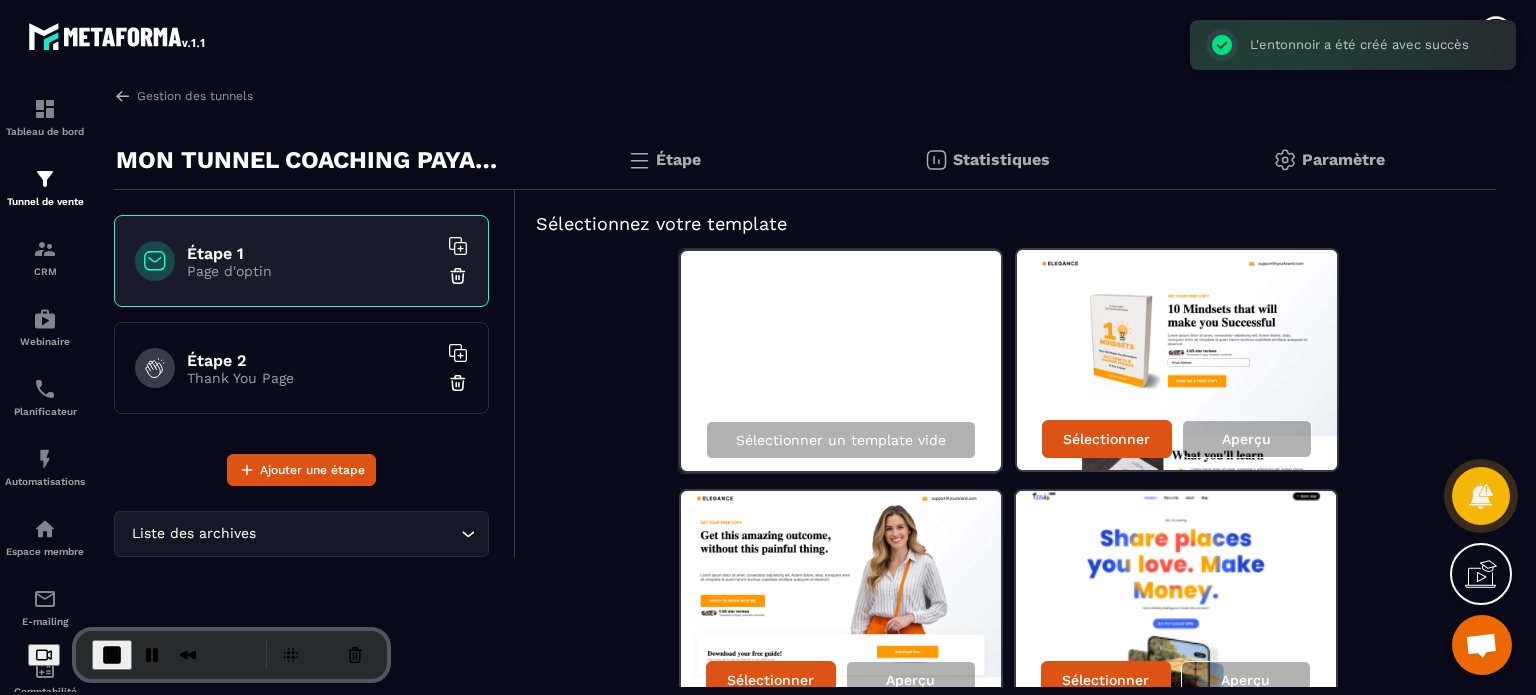 click on "Sélectionner un template vide Sélectionner Aperçu Sélectionner Aperçu Sélectionner Aperçu Sélectionner Aperçu Sélectionner Aperçu Sélectionner Aperçu Sélectionner Aperçu Sélectionner Aperçu Sélectionner Aperçu Sélectionner Aperçu Sélectionner Aperçu Sélectionner Aperçu Sélectionner Aperçu Sélectionner Aperçu Sélectionner Aperçu Sélectionner Aperçu Sélectionner Aperçu Sélectionner Aperçu Sélectionner Aperçu Sélectionner Aperçu Sélectionner Aperçu Sélectionner Aperçu Sélectionner Aperçu Sélectionner Aperçu Sélectionner Aperçu Sélectionner Aperçu Sélectionner Aperçu Sélectionner Aperçu Sélectionner Aperçu Sélectionner Aperçu Sélectionner Aperçu Sélectionner Aperçu Sélectionner Aperçu Sélectionner Aperçu" at bounding box center [1006, 2392] 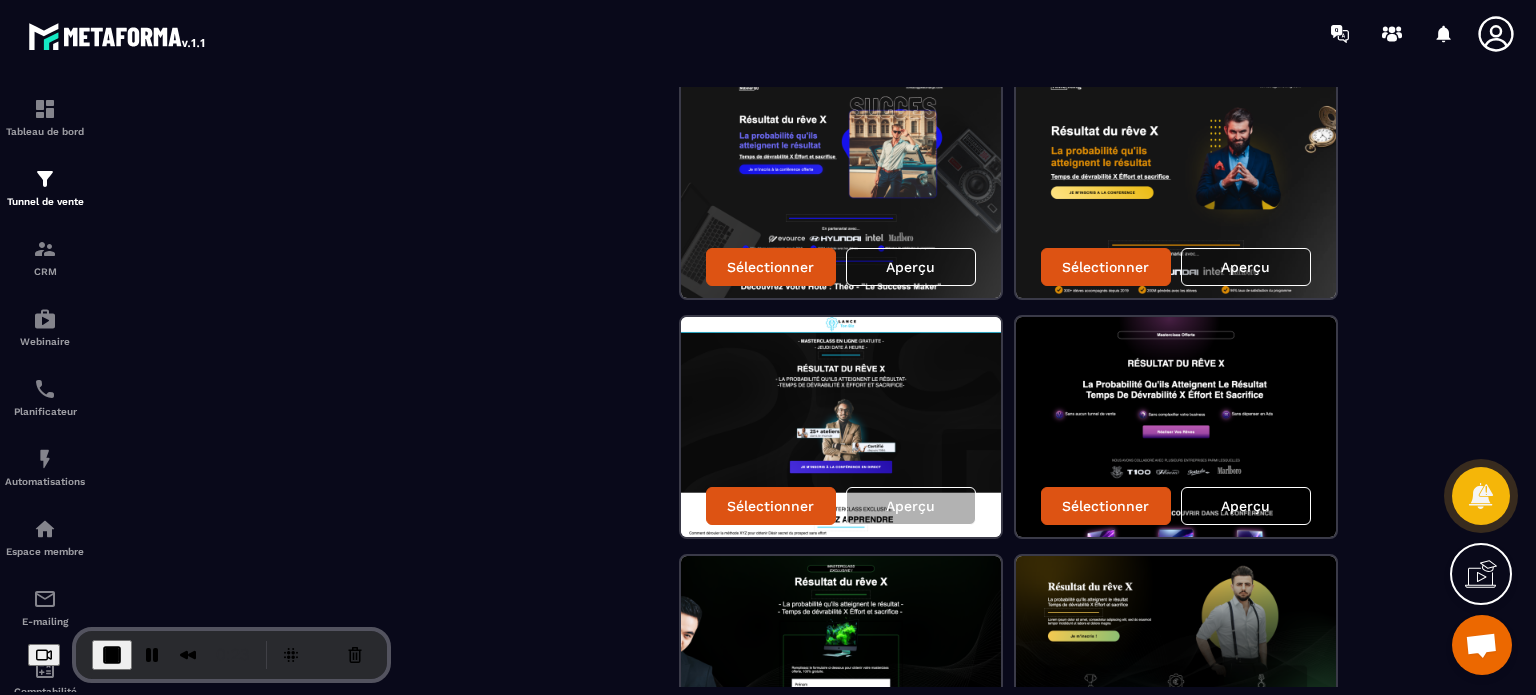 scroll, scrollTop: 2560, scrollLeft: 0, axis: vertical 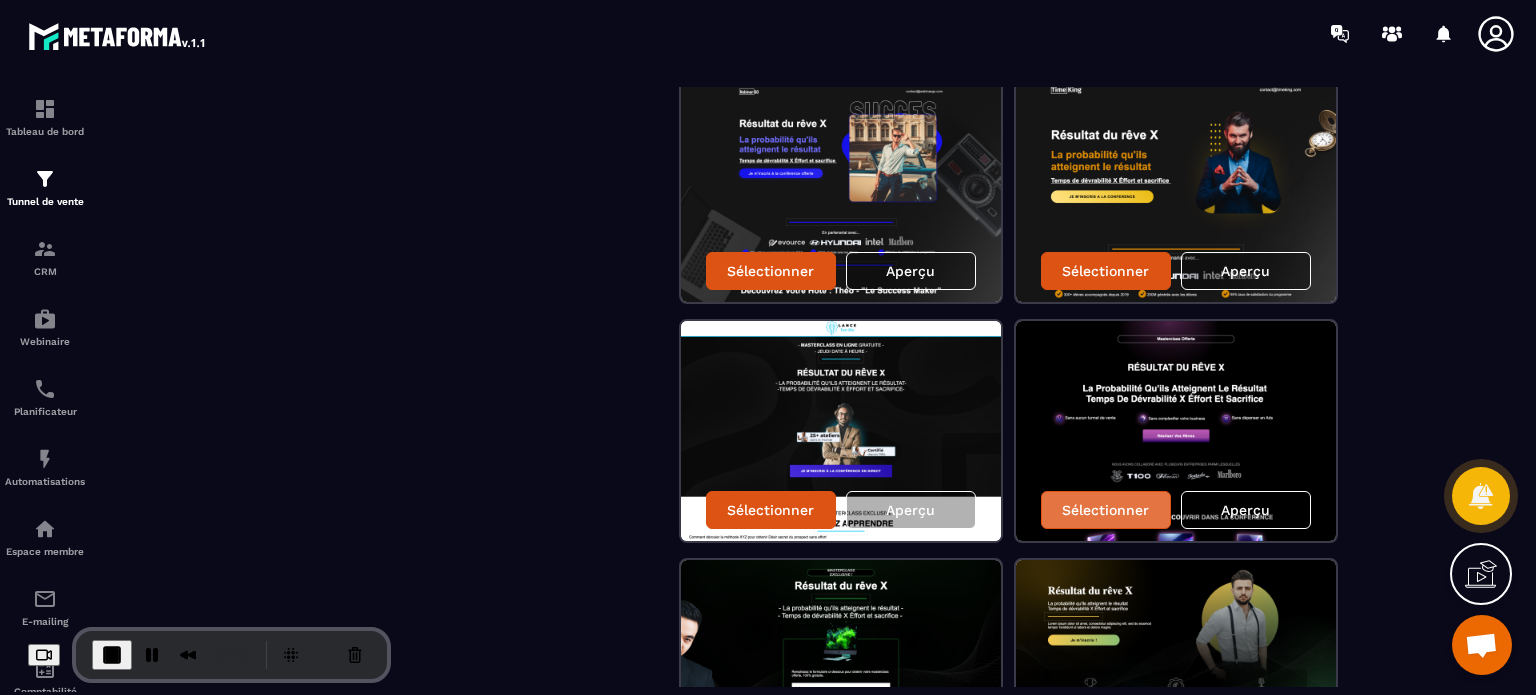 click on "Sélectionner" at bounding box center [1106, 510] 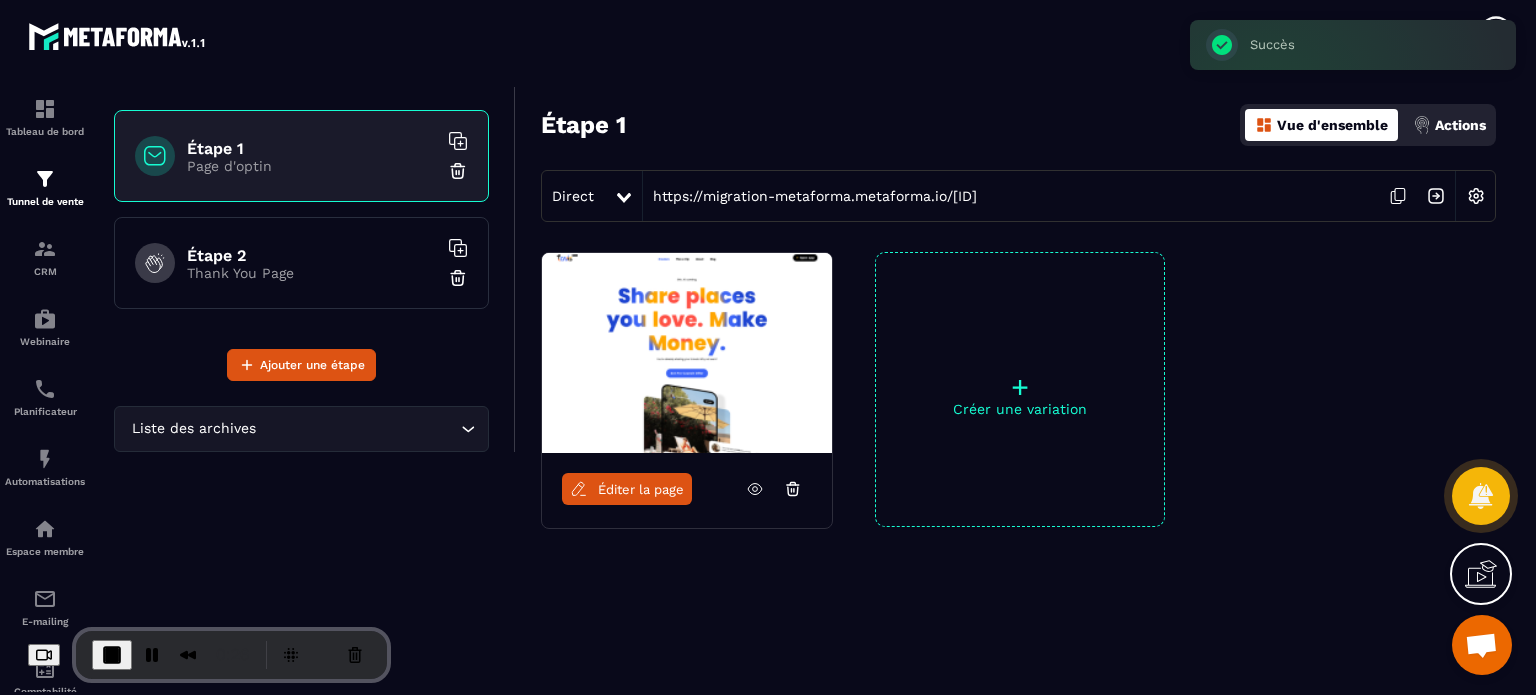 scroll, scrollTop: 104, scrollLeft: 0, axis: vertical 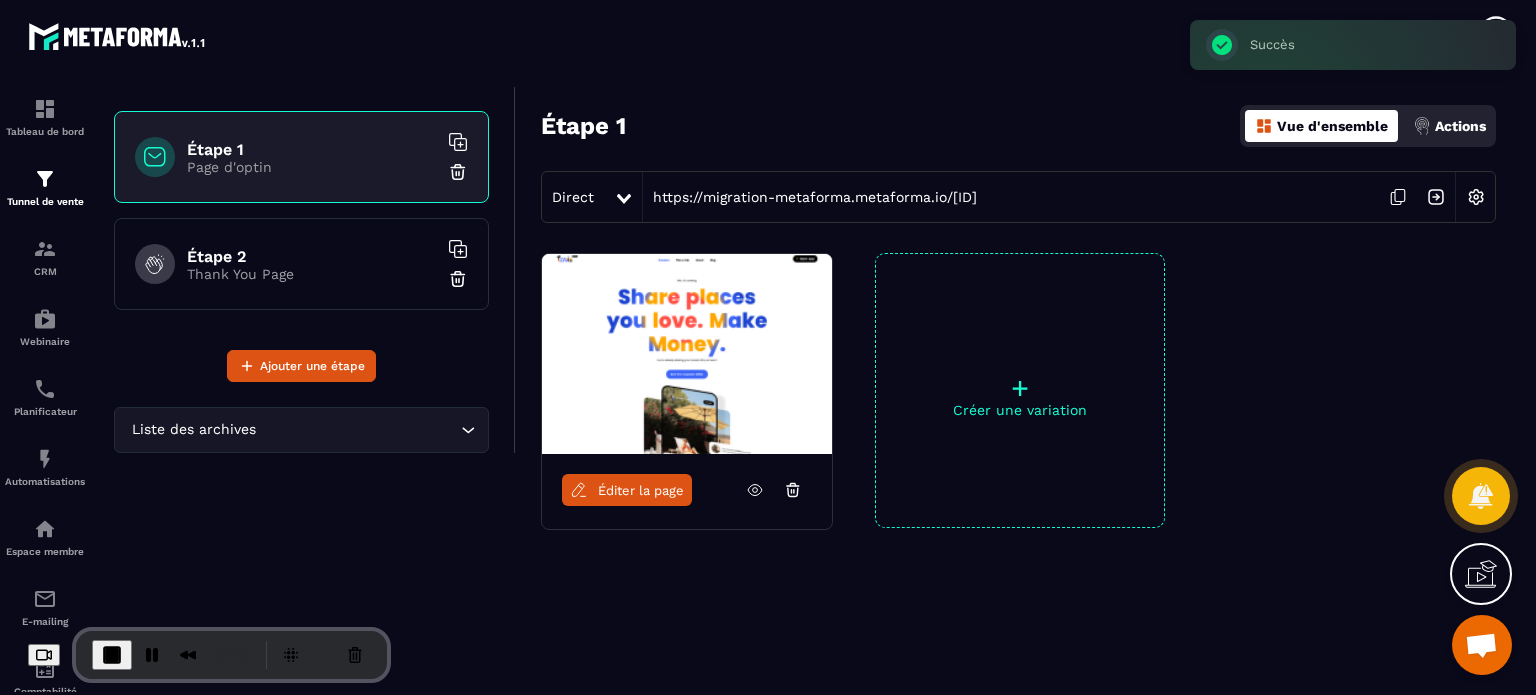 click on "Éditer la page" at bounding box center [627, 490] 